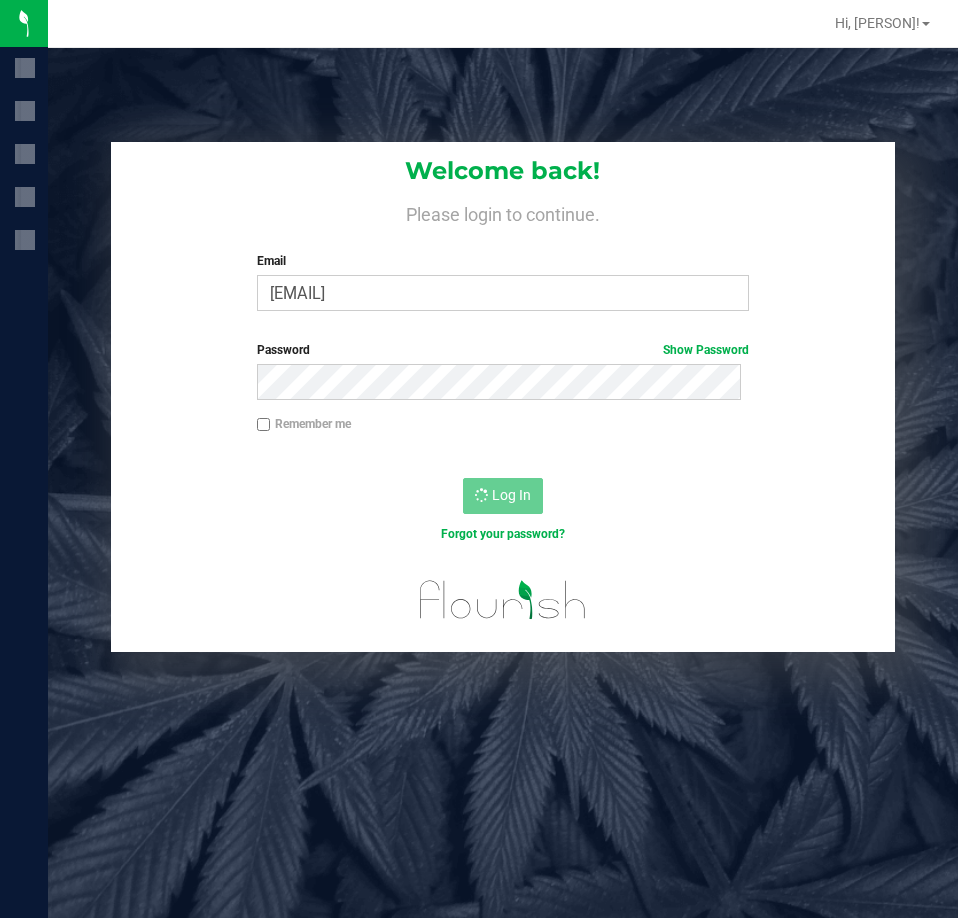 scroll, scrollTop: 0, scrollLeft: 0, axis: both 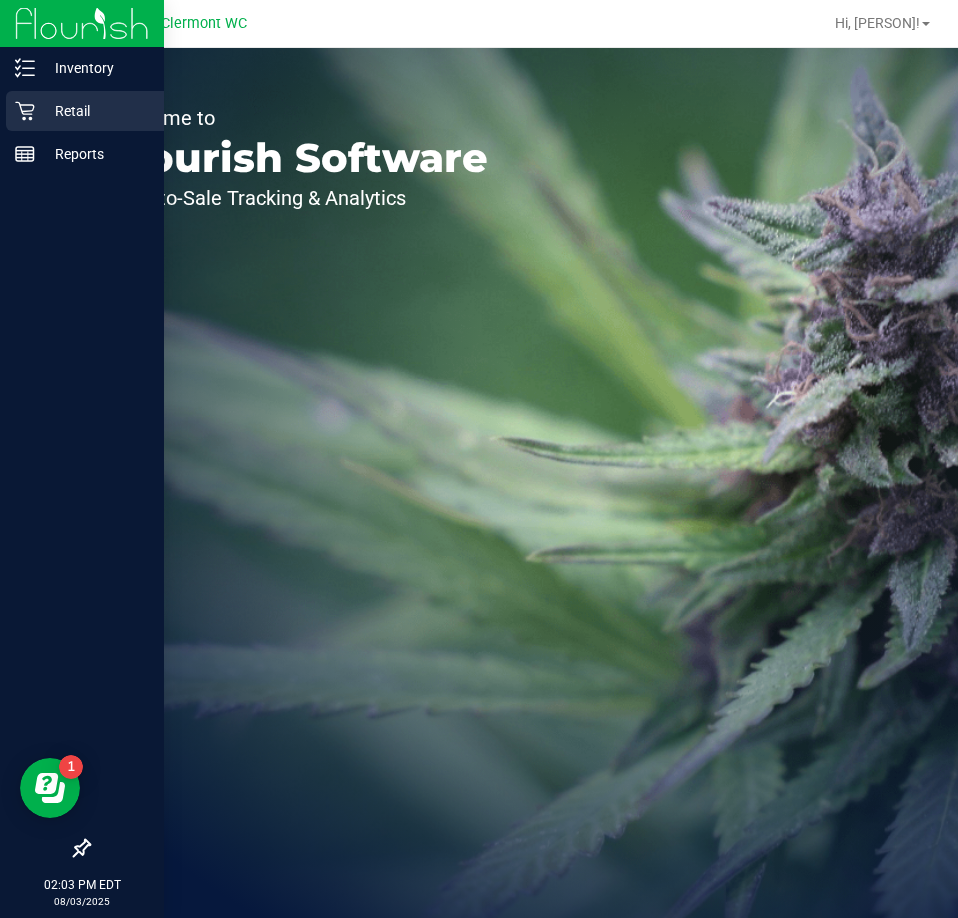 click on "Retail" at bounding box center [85, 111] 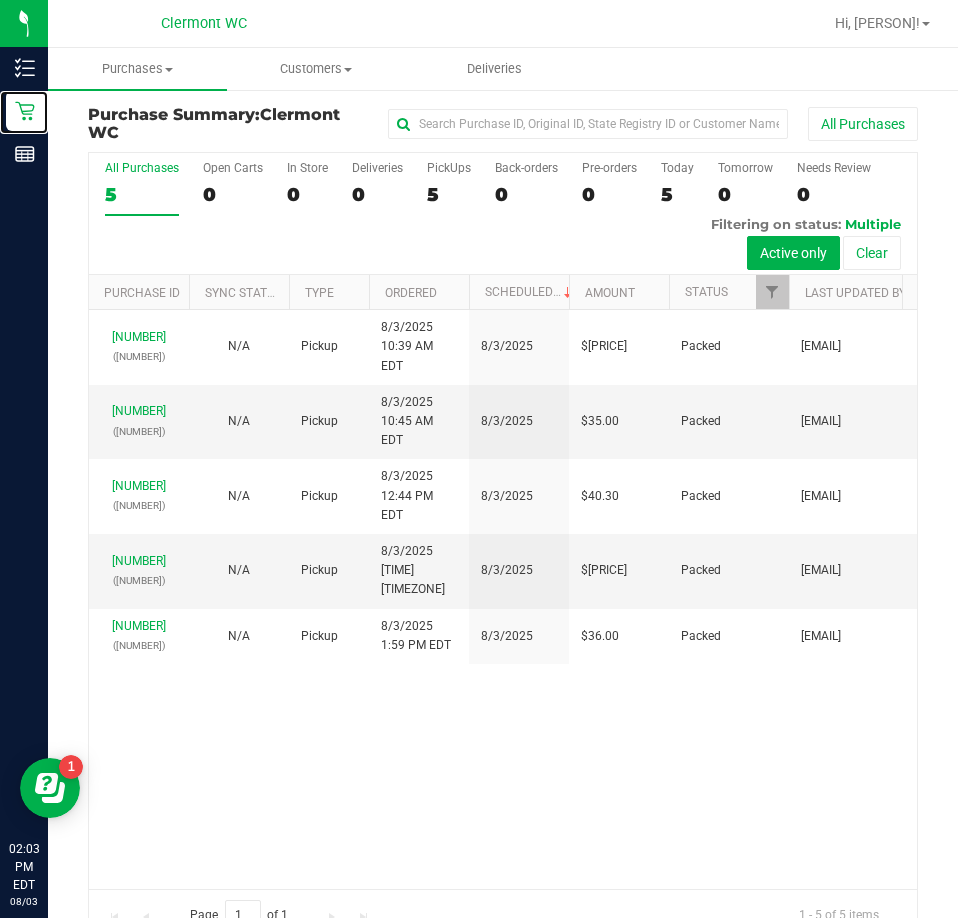 scroll, scrollTop: 0, scrollLeft: 0, axis: both 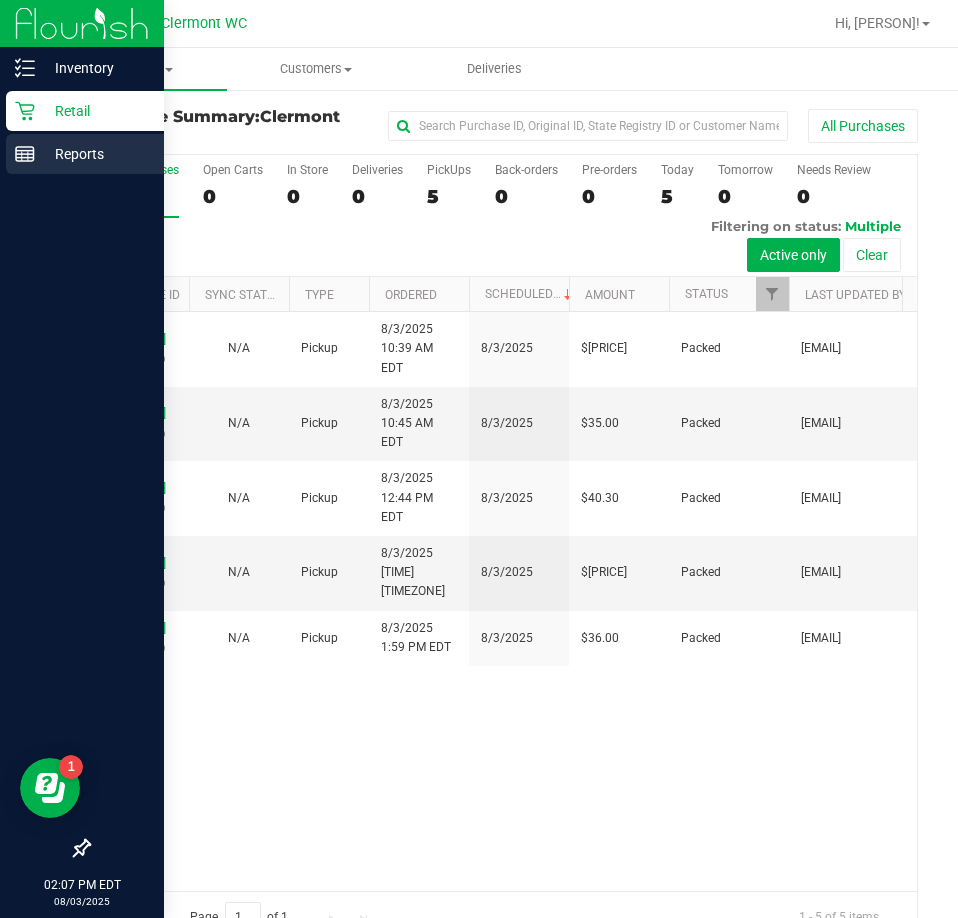 click on "Reports" at bounding box center [95, 154] 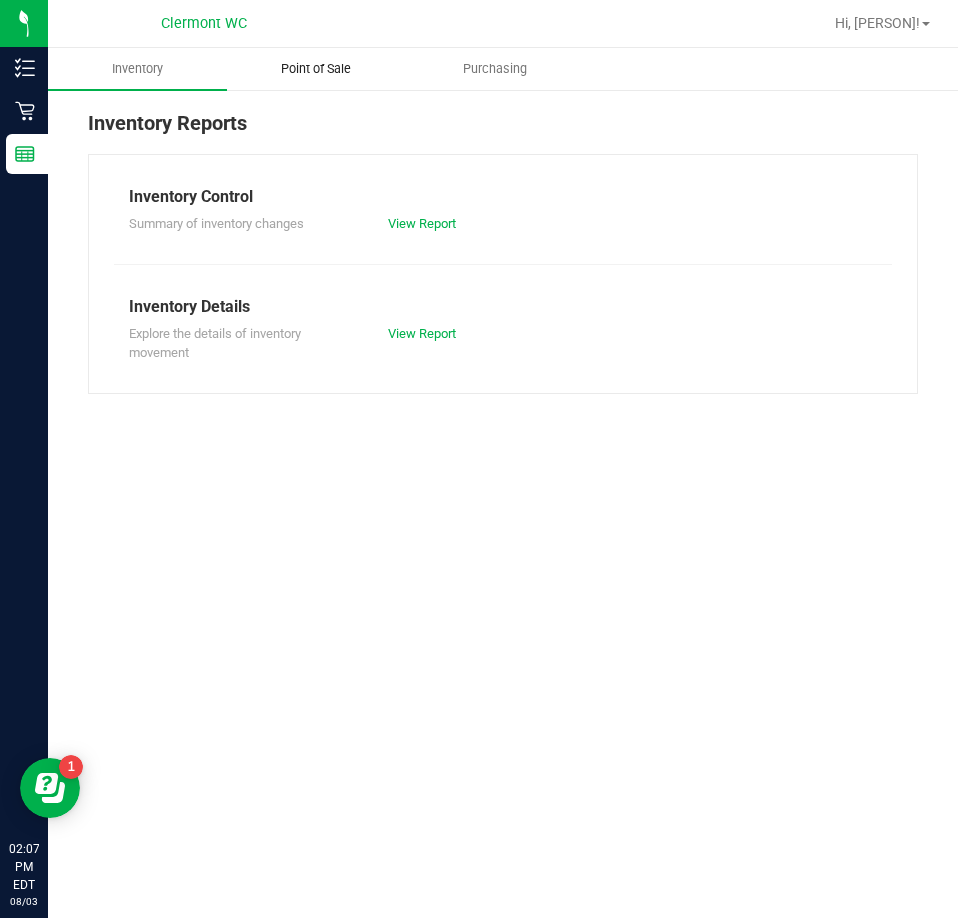 click on "Point of Sale" at bounding box center (316, 69) 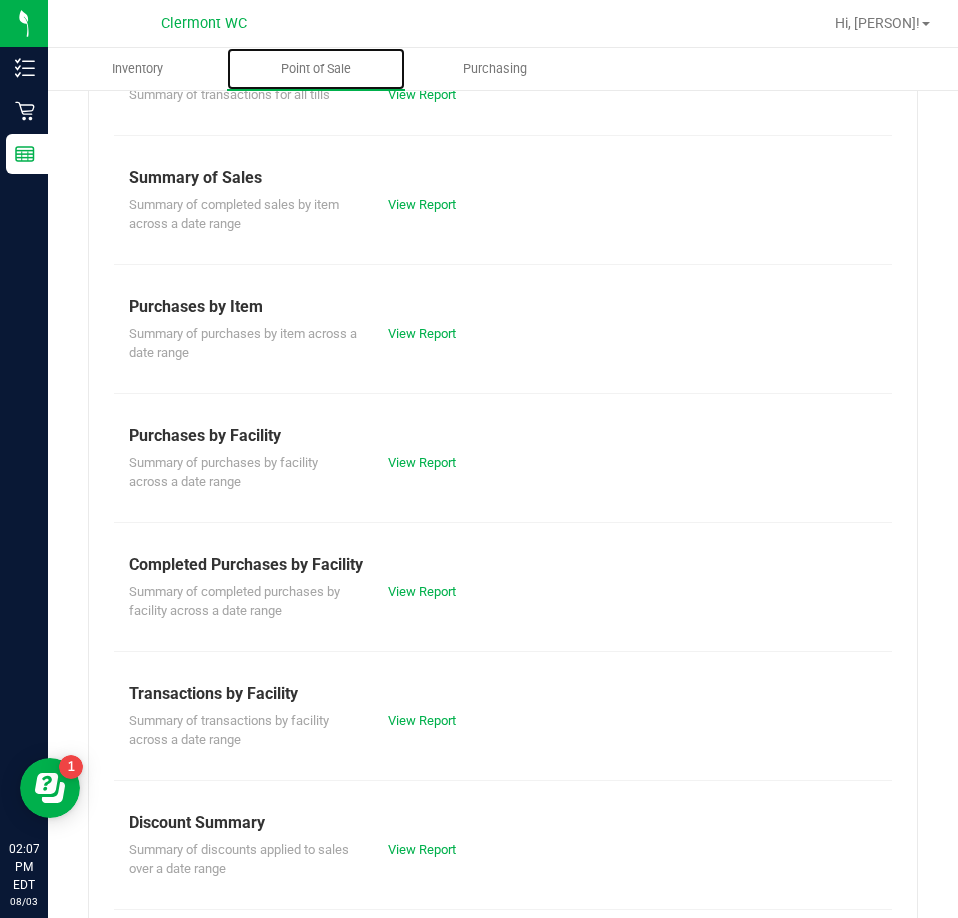 scroll, scrollTop: 0, scrollLeft: 0, axis: both 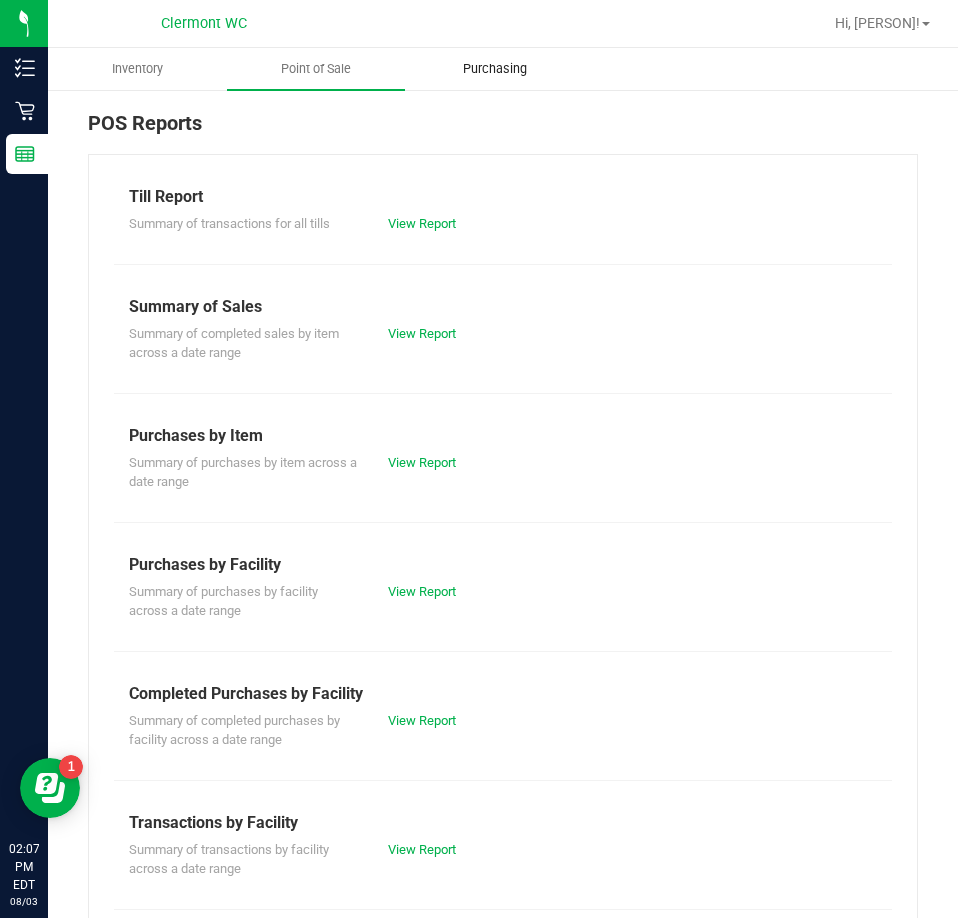 click on "Purchasing" at bounding box center (494, 69) 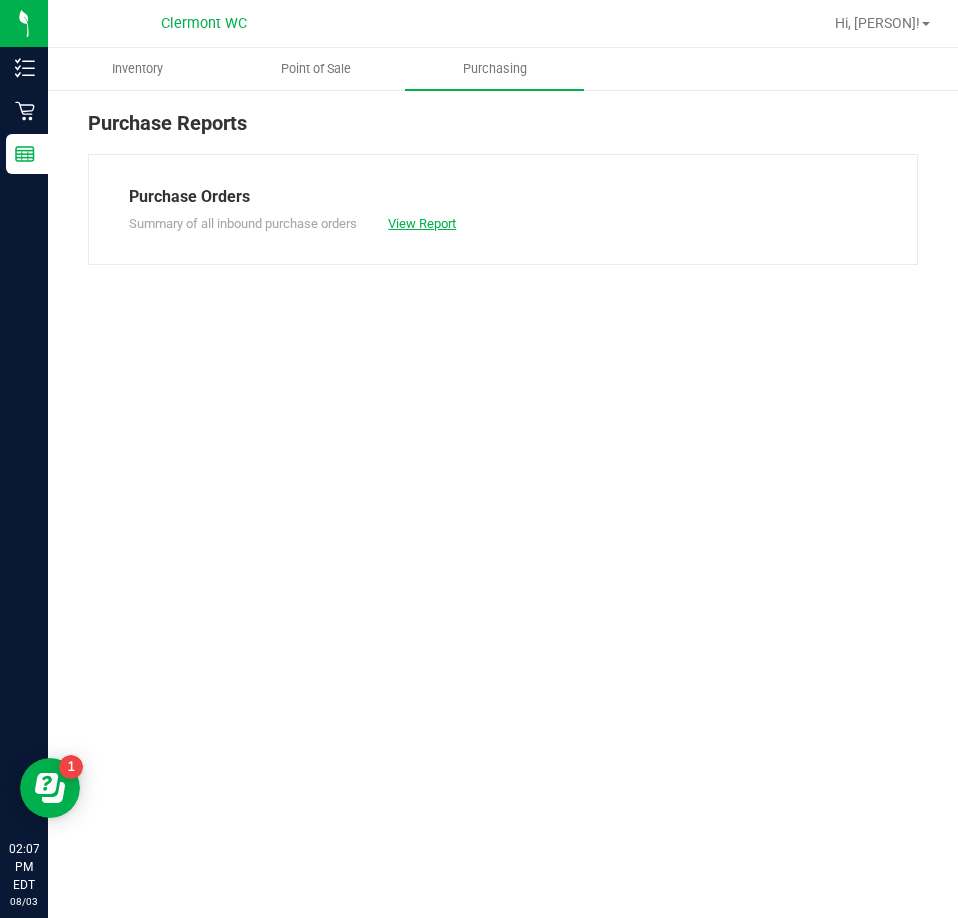 click on "View Report" at bounding box center [422, 223] 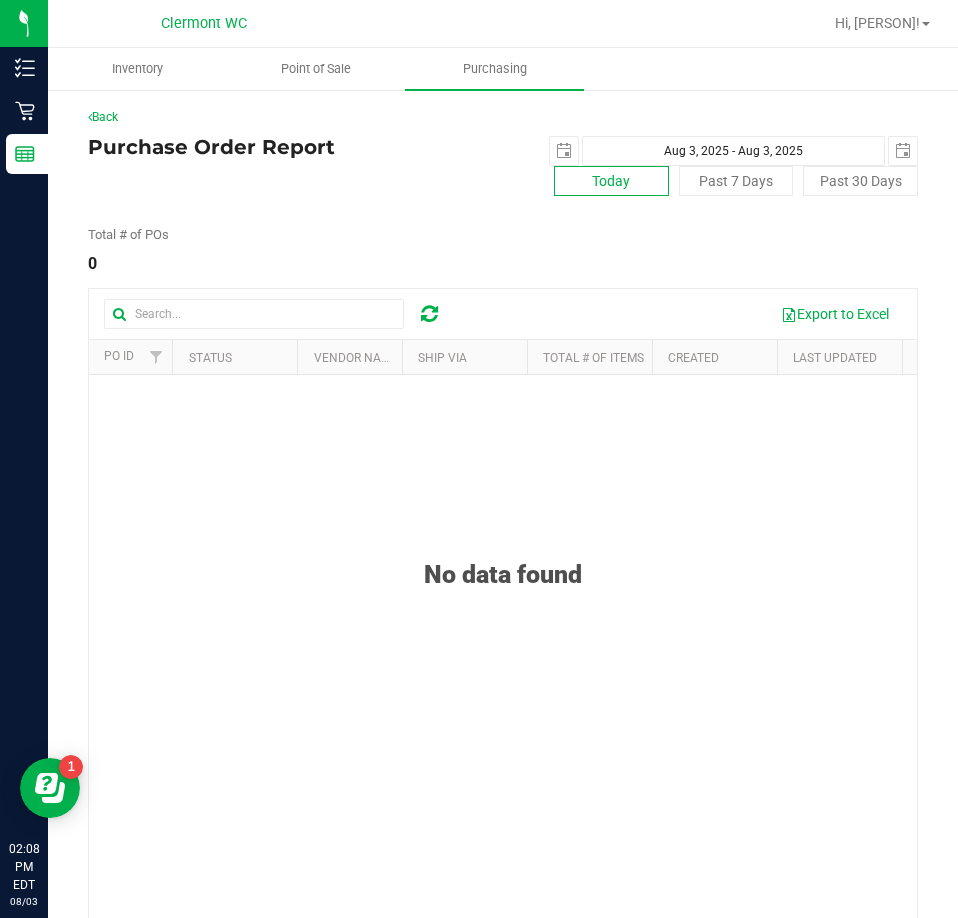 click on "Today" at bounding box center (611, 181) 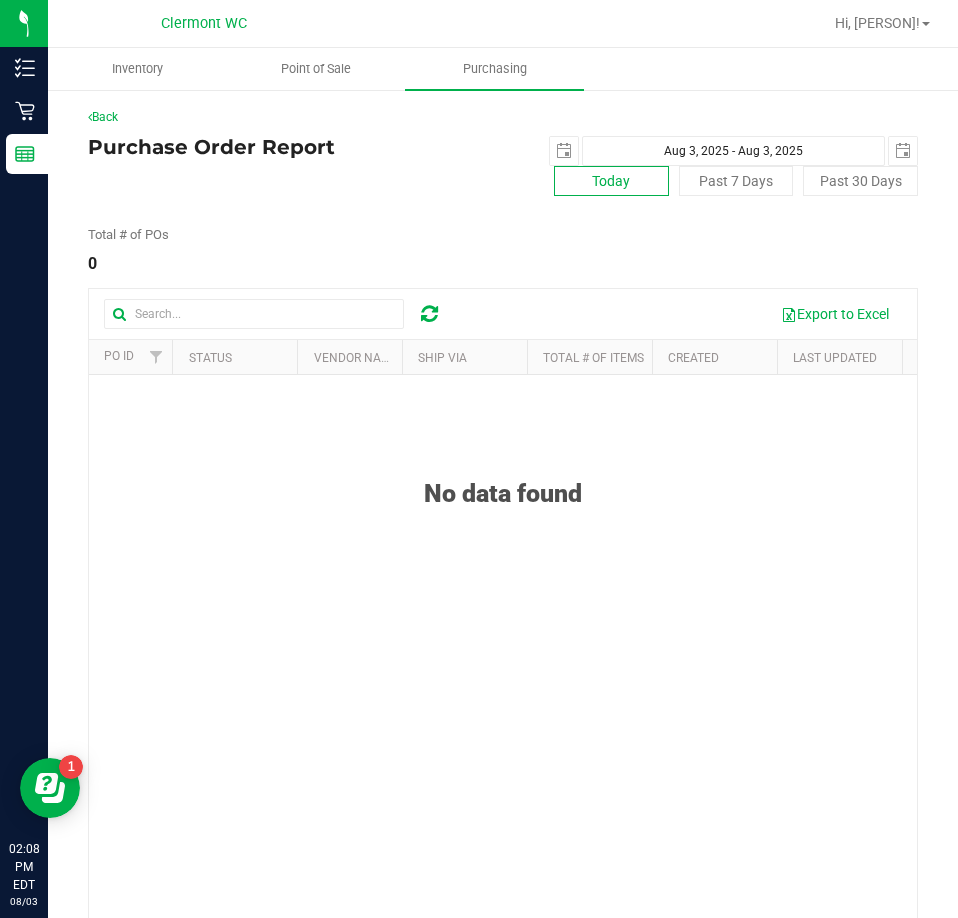 scroll, scrollTop: 0, scrollLeft: 0, axis: both 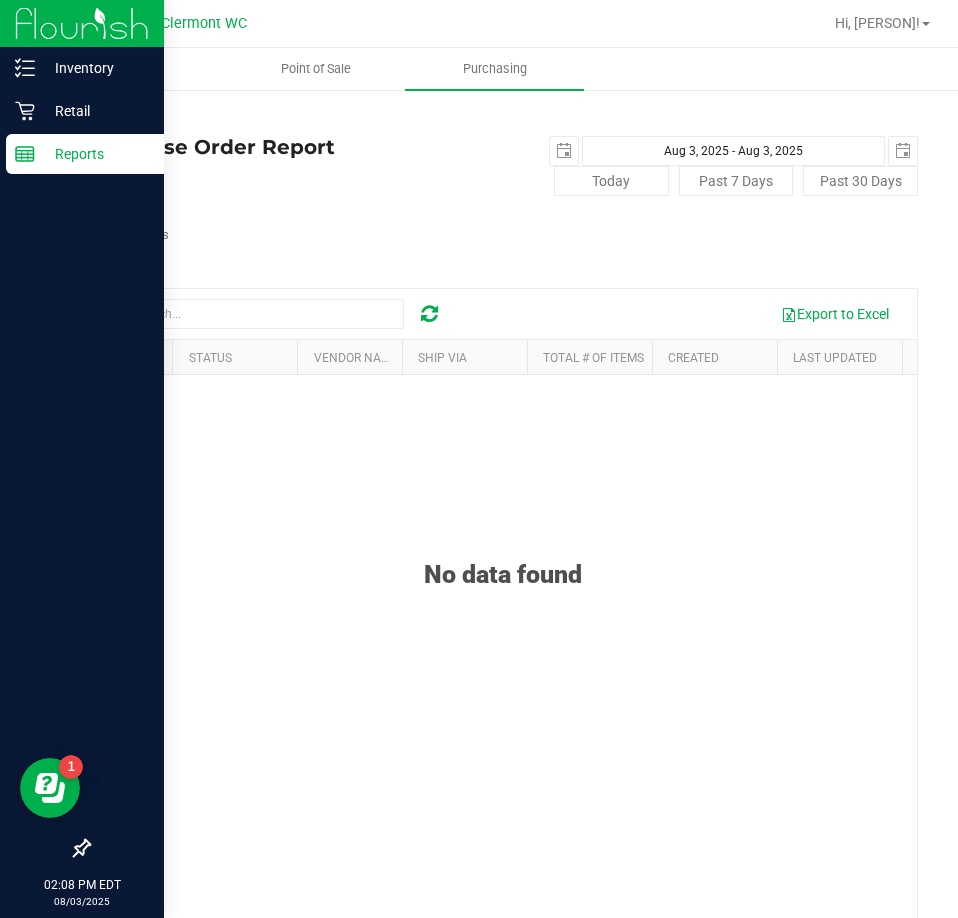click on "Reports" at bounding box center (82, 155) 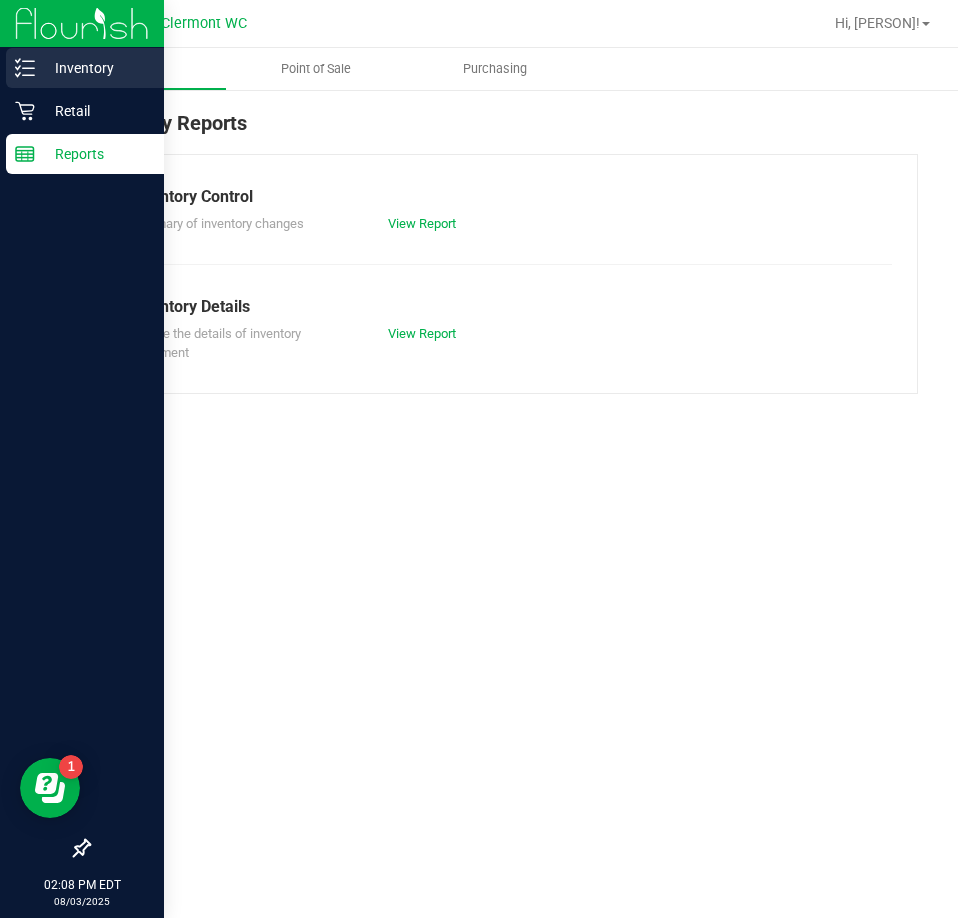 click on "Inventory" at bounding box center [95, 68] 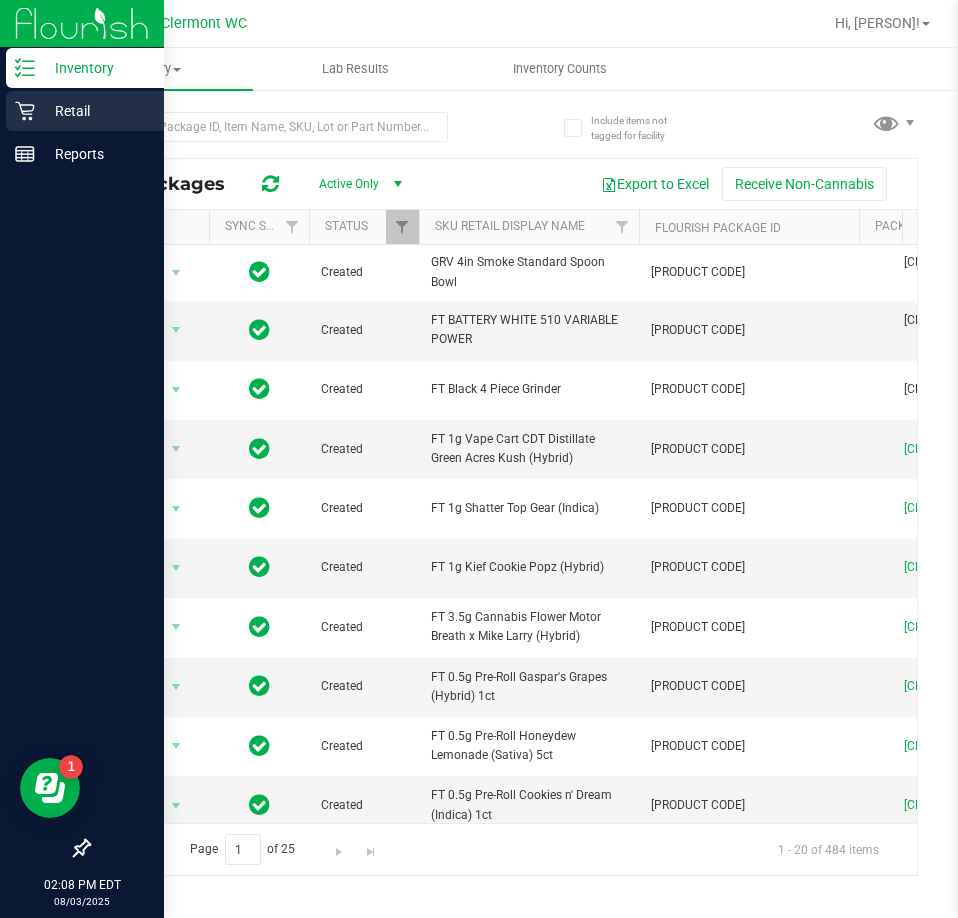click on "Retail" at bounding box center [85, 111] 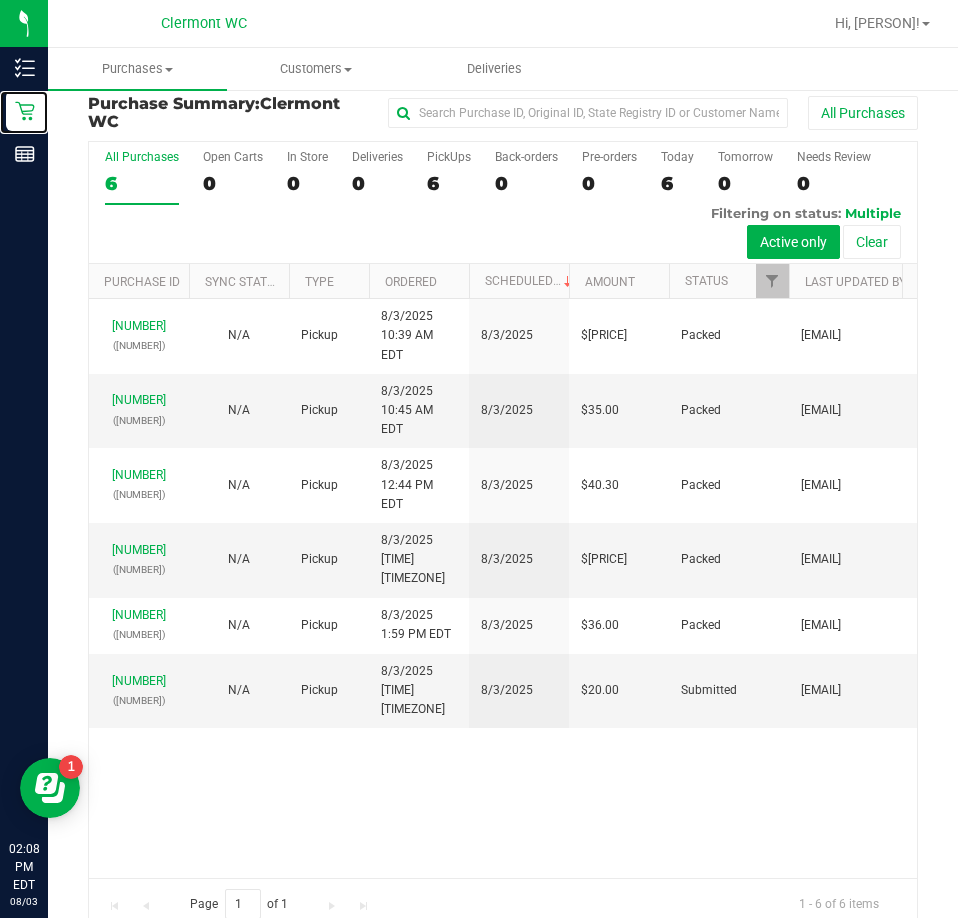 scroll, scrollTop: 0, scrollLeft: 0, axis: both 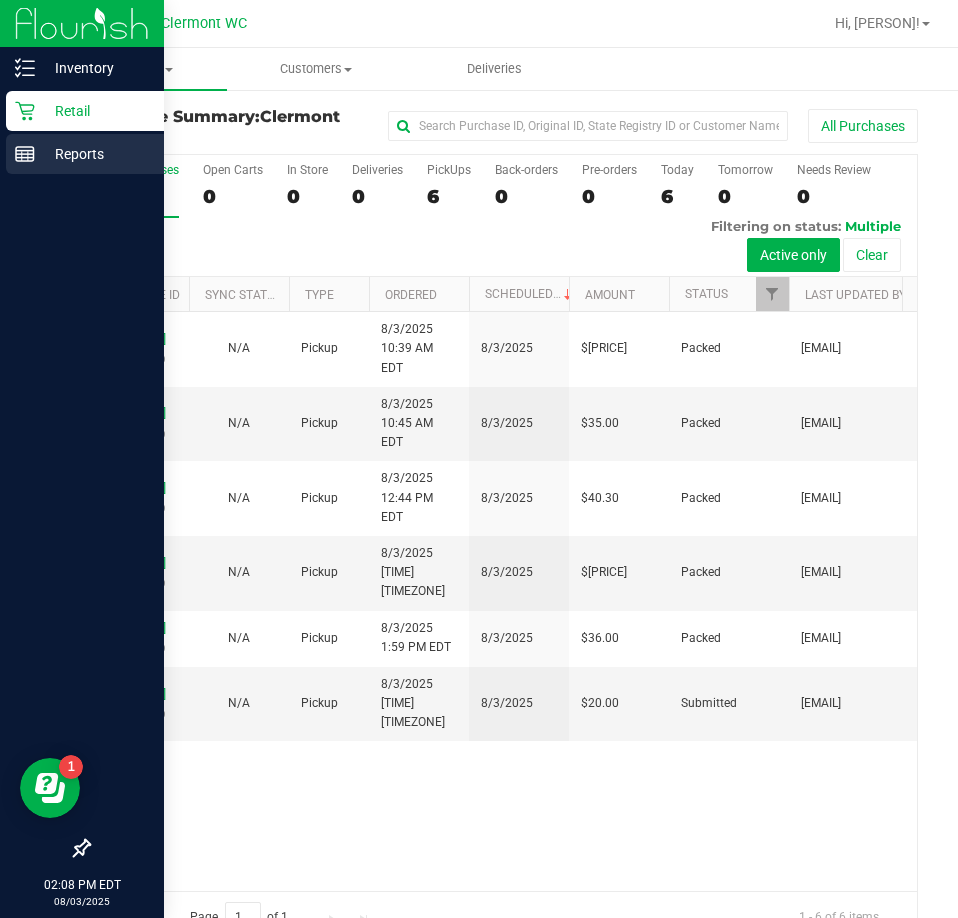 click on "Reports" at bounding box center [95, 154] 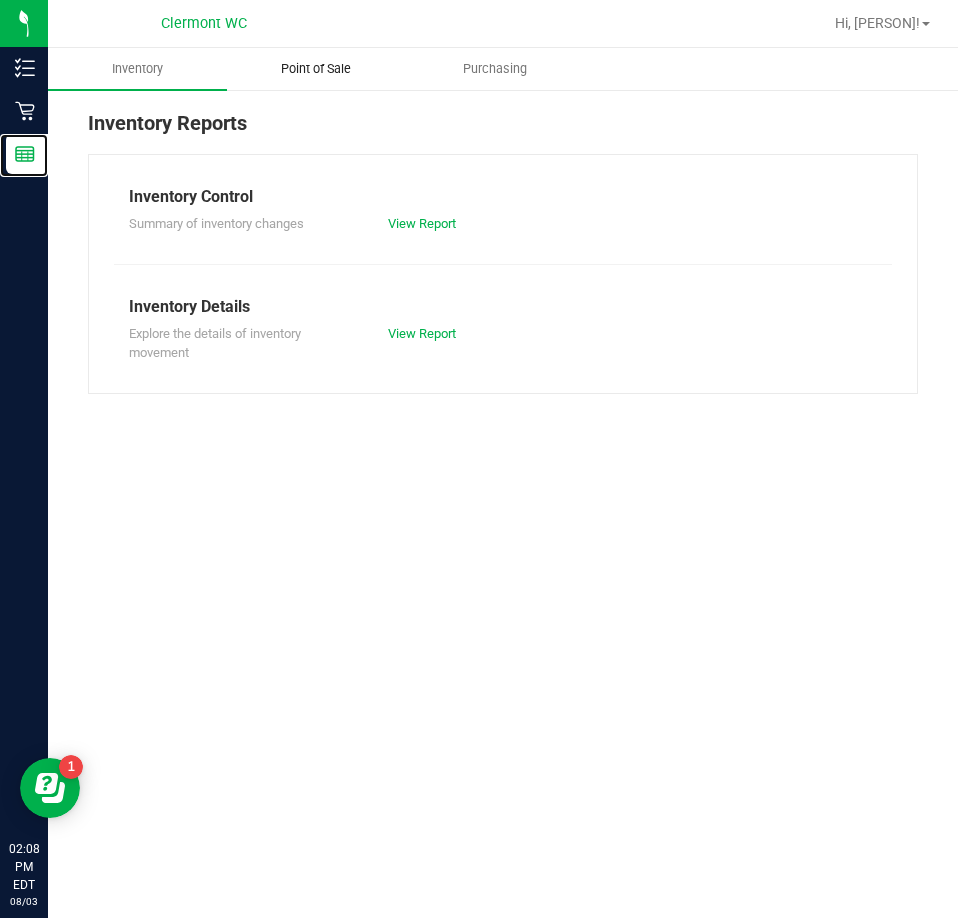 click on "Point of Sale" at bounding box center [316, 69] 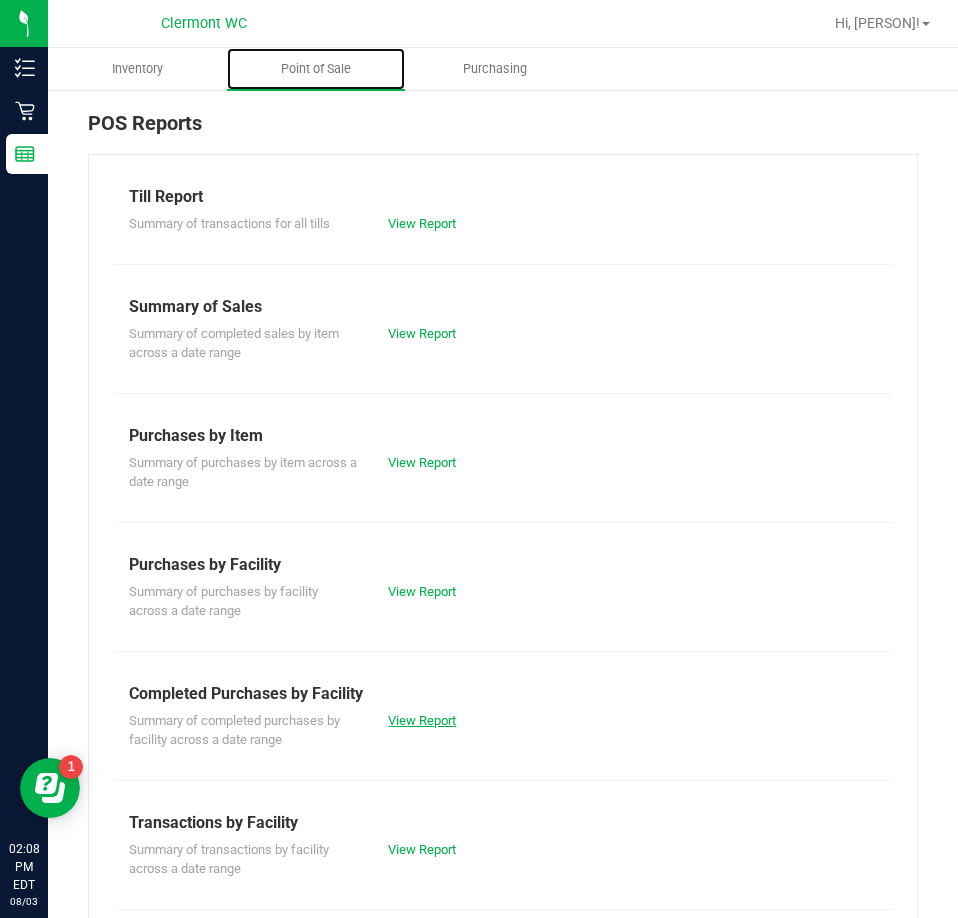 click on "View Report" at bounding box center (422, 720) 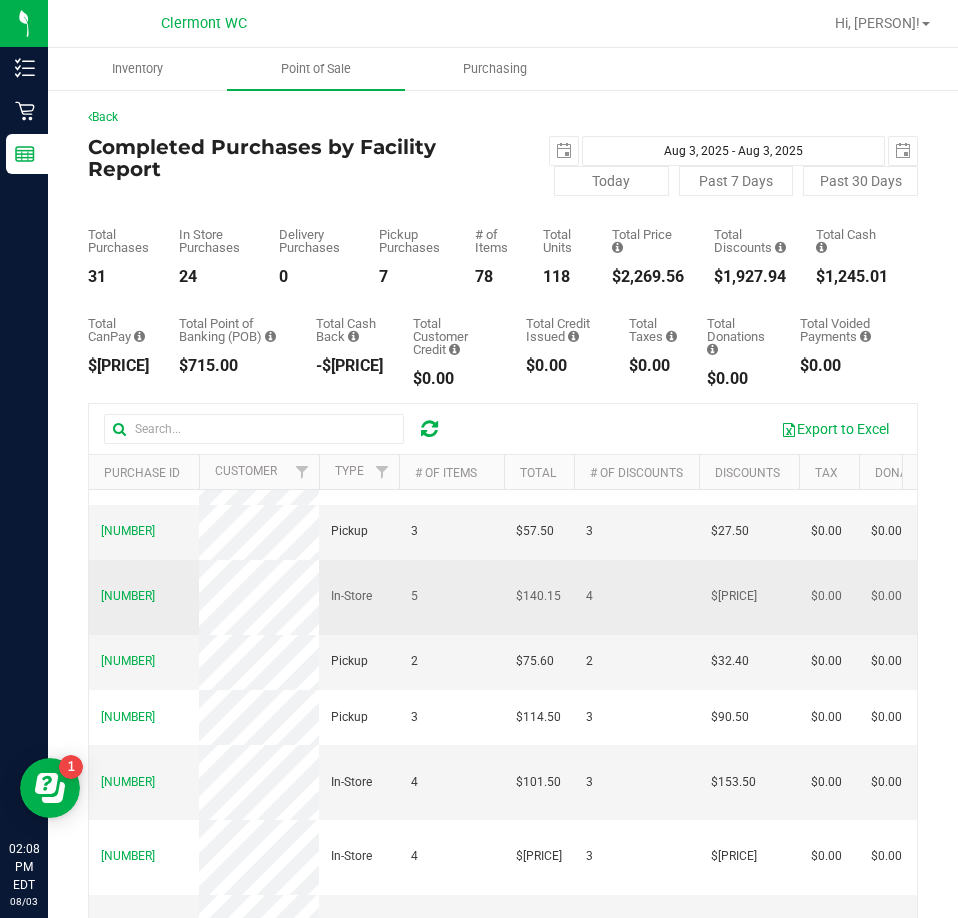 scroll, scrollTop: 0, scrollLeft: 0, axis: both 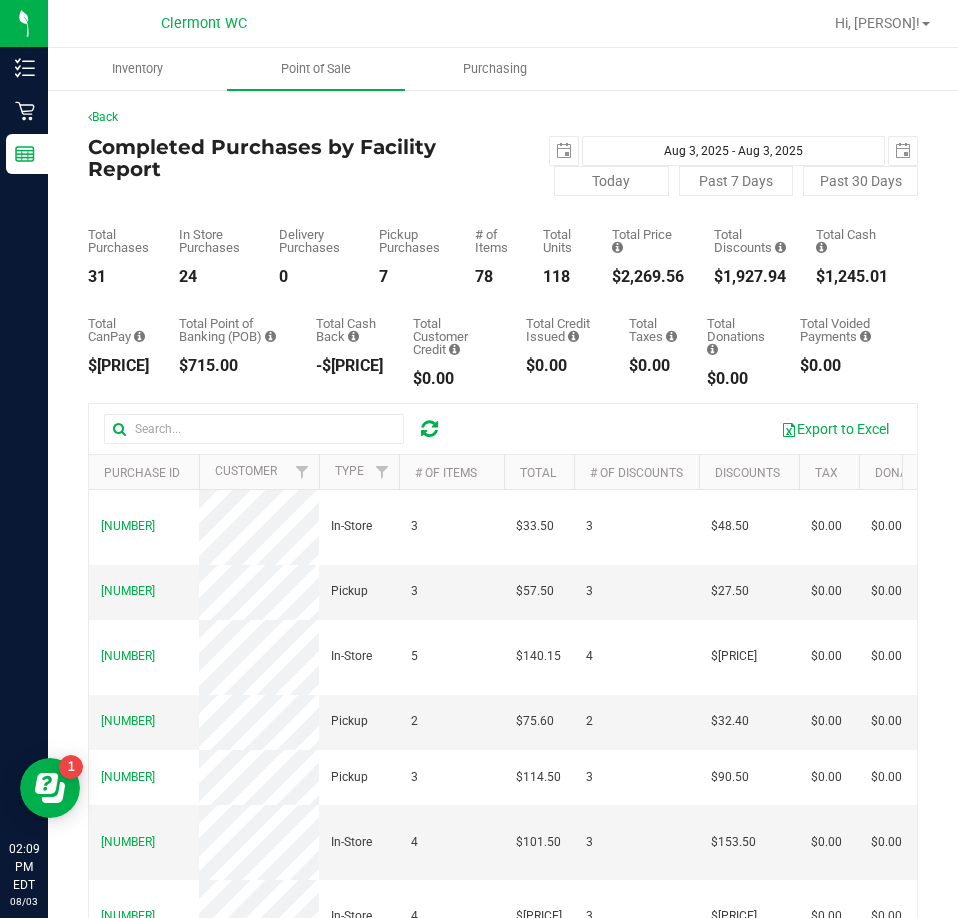 click on "Back
Completed Purchases by Facility Report
[DATE]
[DATE] - [DATE]
[DATE]
Today
Past 7 Days
Past 30 Days
Total Purchases
31
In Store Purchases
24
Delivery Purchases
0
Pickup Purchases
7" at bounding box center (503, 614) 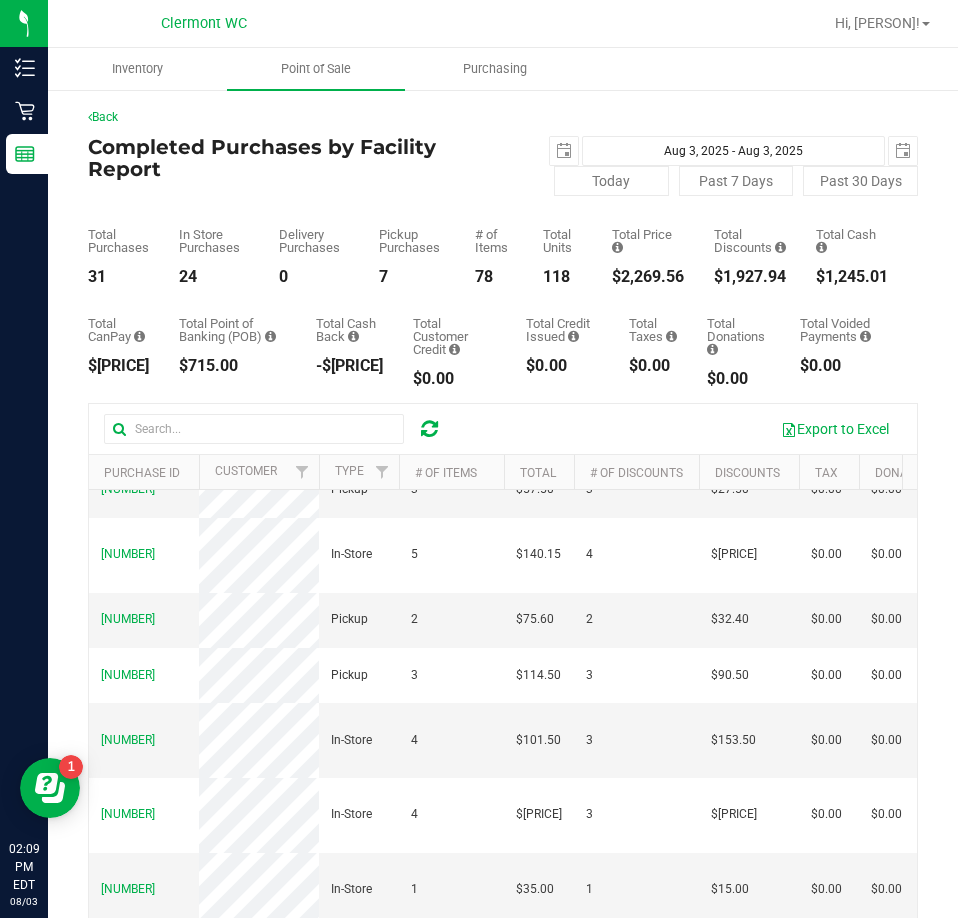 scroll, scrollTop: 0, scrollLeft: 0, axis: both 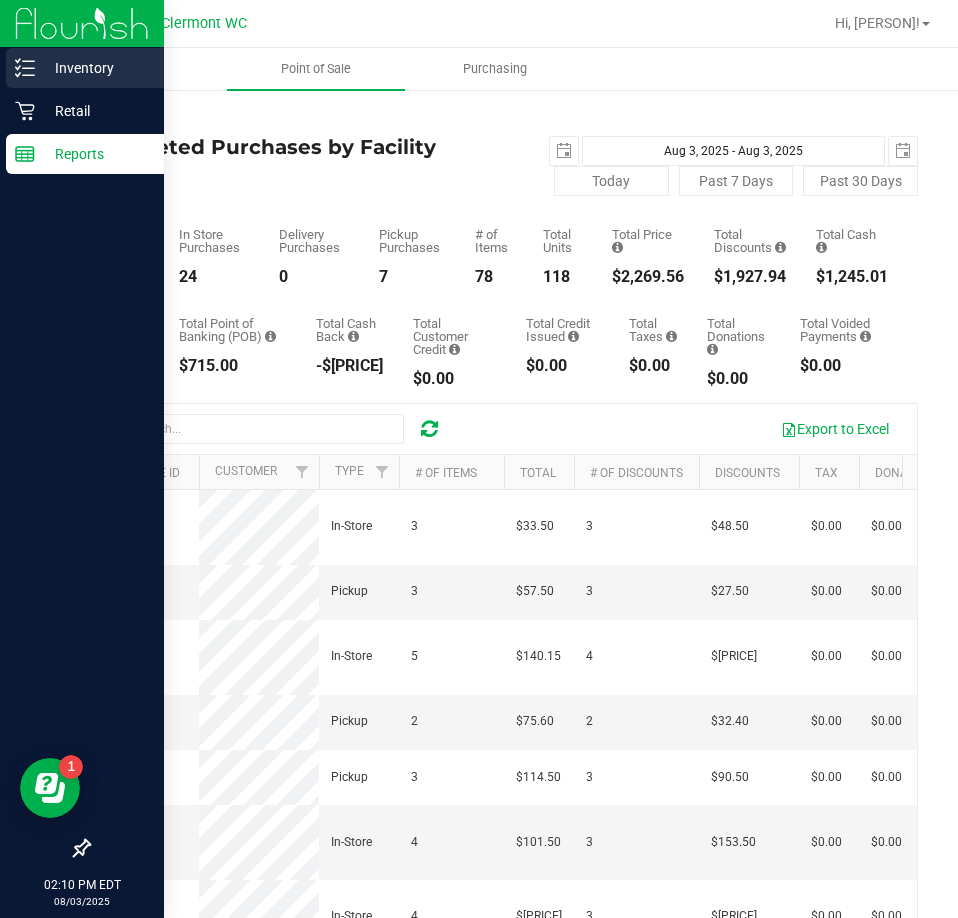 click on "Inventory" at bounding box center [95, 68] 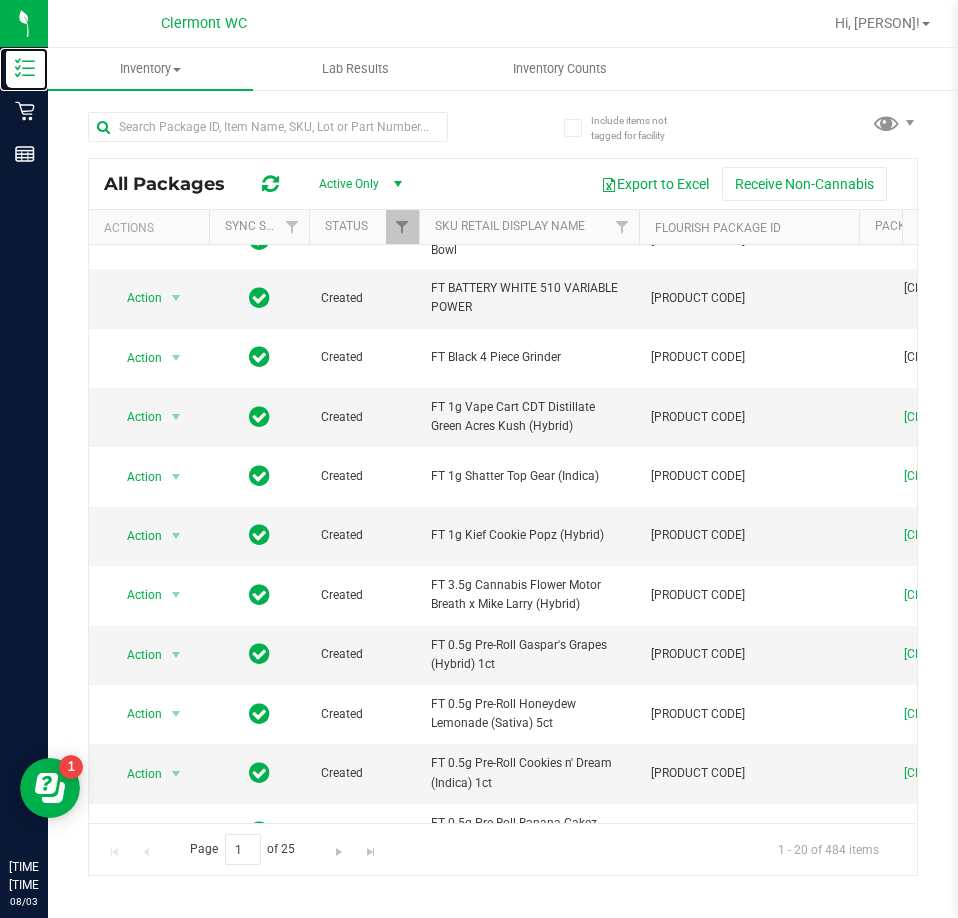 scroll, scrollTop: 0, scrollLeft: 0, axis: both 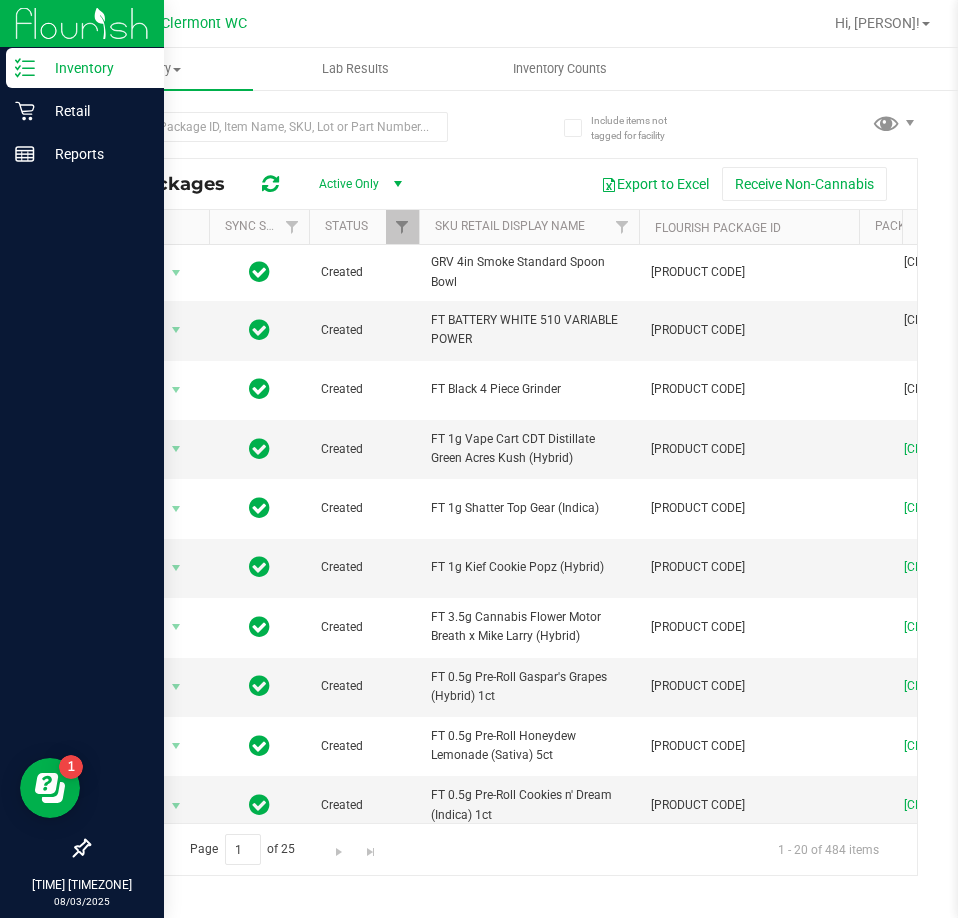 click 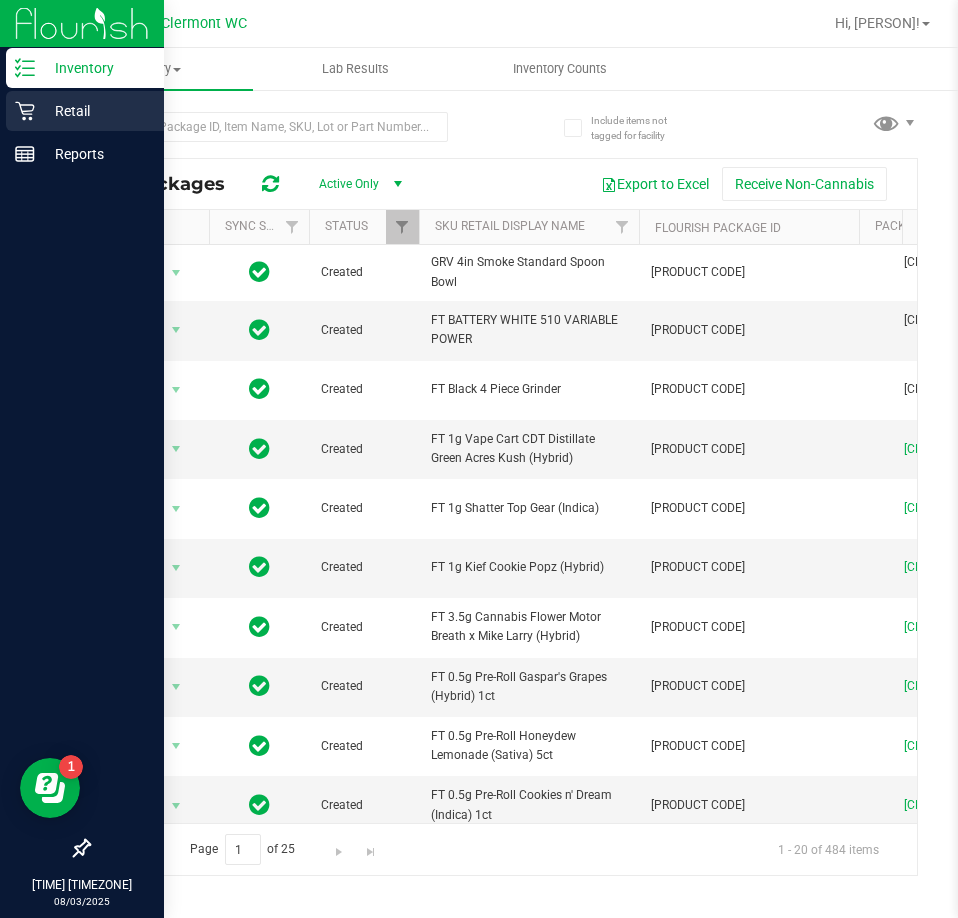 click 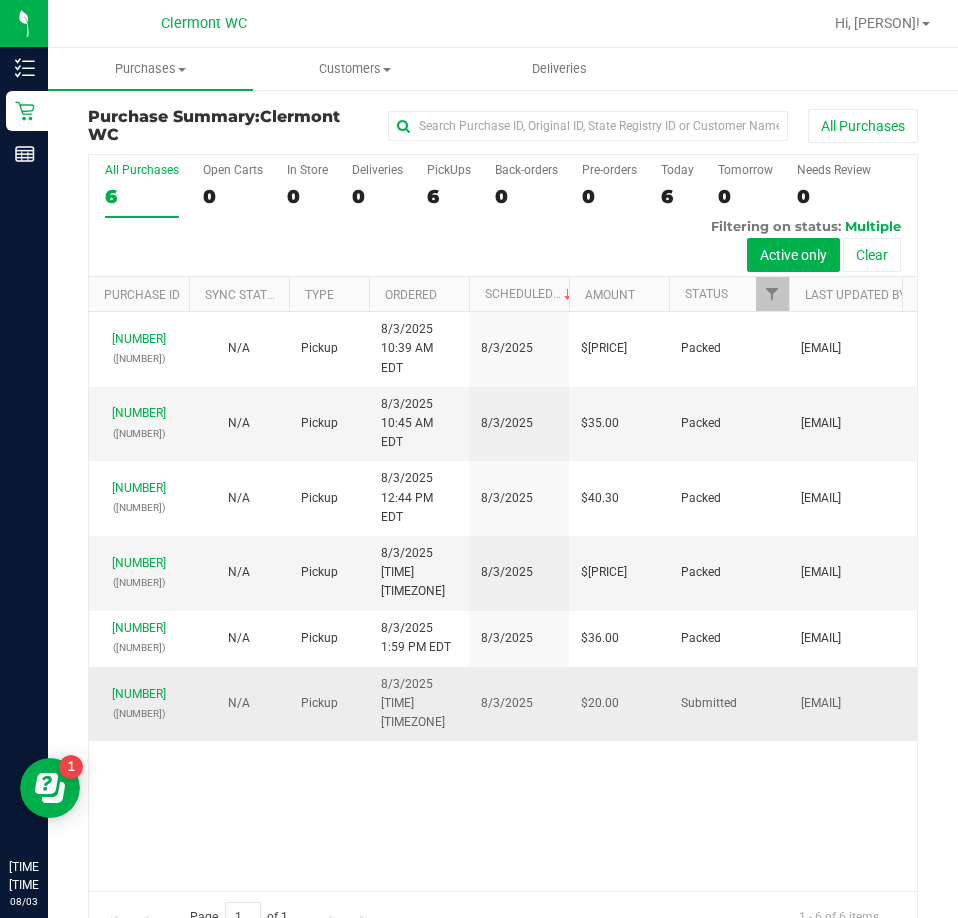 click on "([NUMBER])" at bounding box center [139, 713] 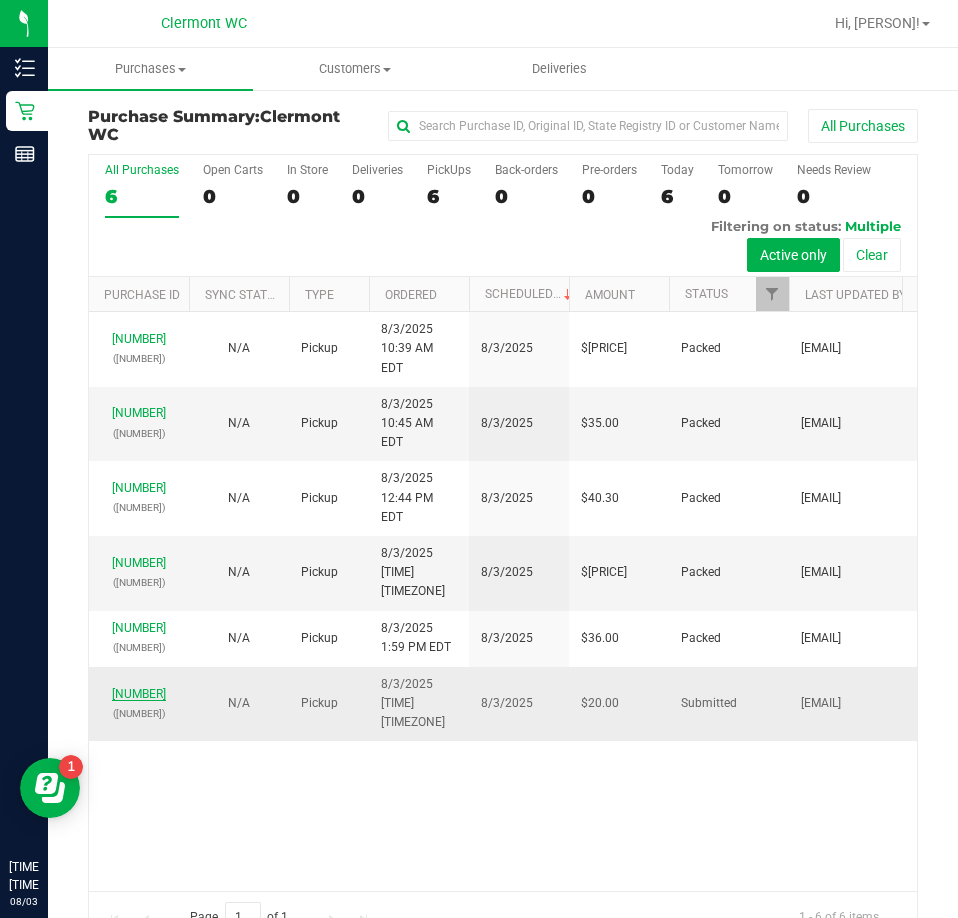 click on "[NUMBER]" at bounding box center (139, 694) 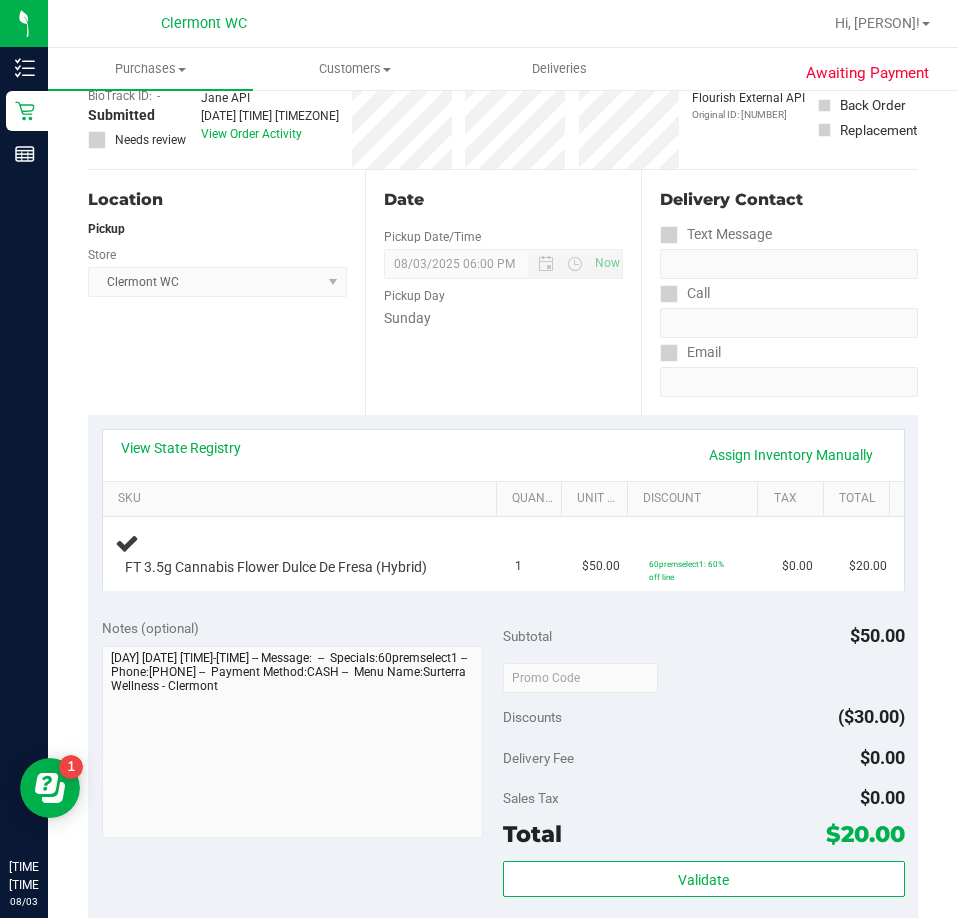 scroll, scrollTop: 100, scrollLeft: 0, axis: vertical 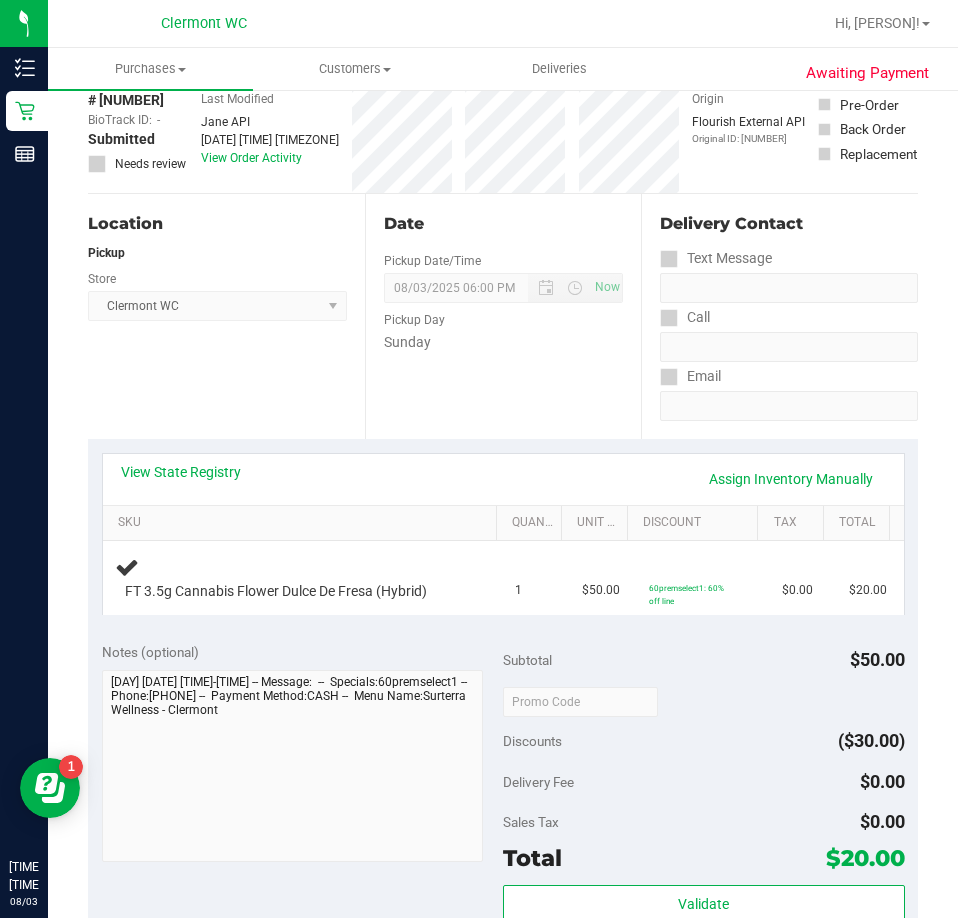 click on "[NUMBER] [PERSON]" at bounding box center (503, 768) 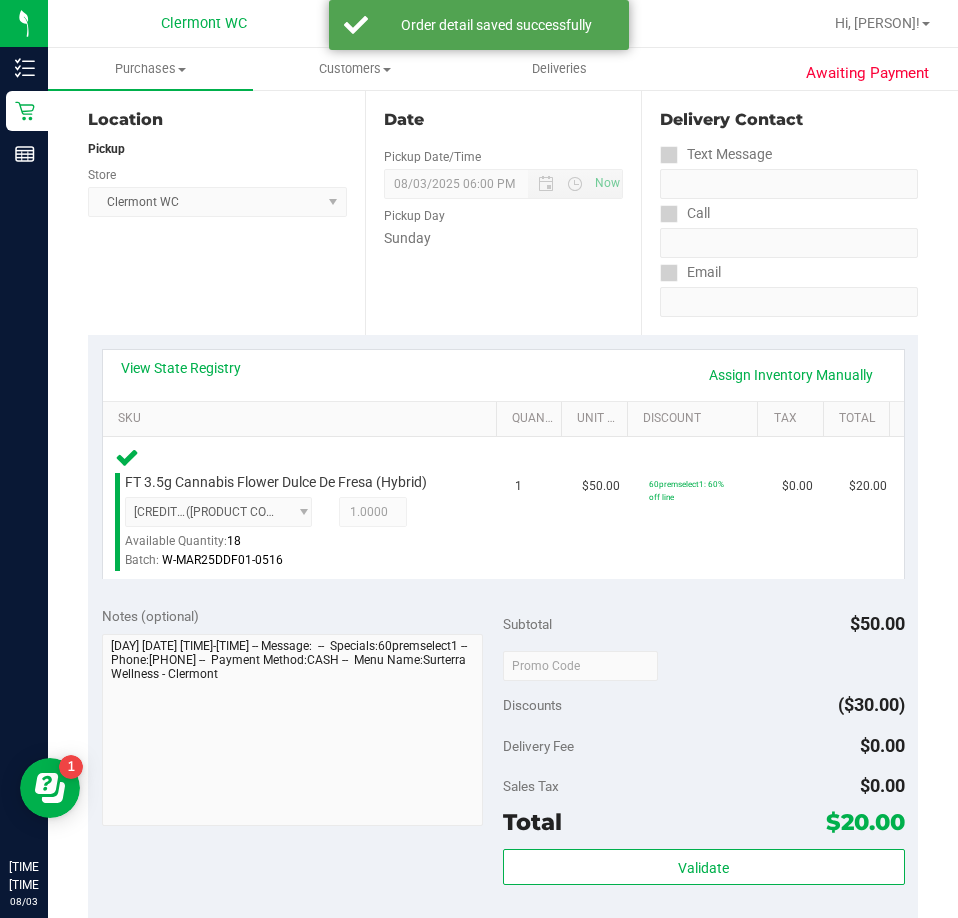 scroll, scrollTop: 500, scrollLeft: 0, axis: vertical 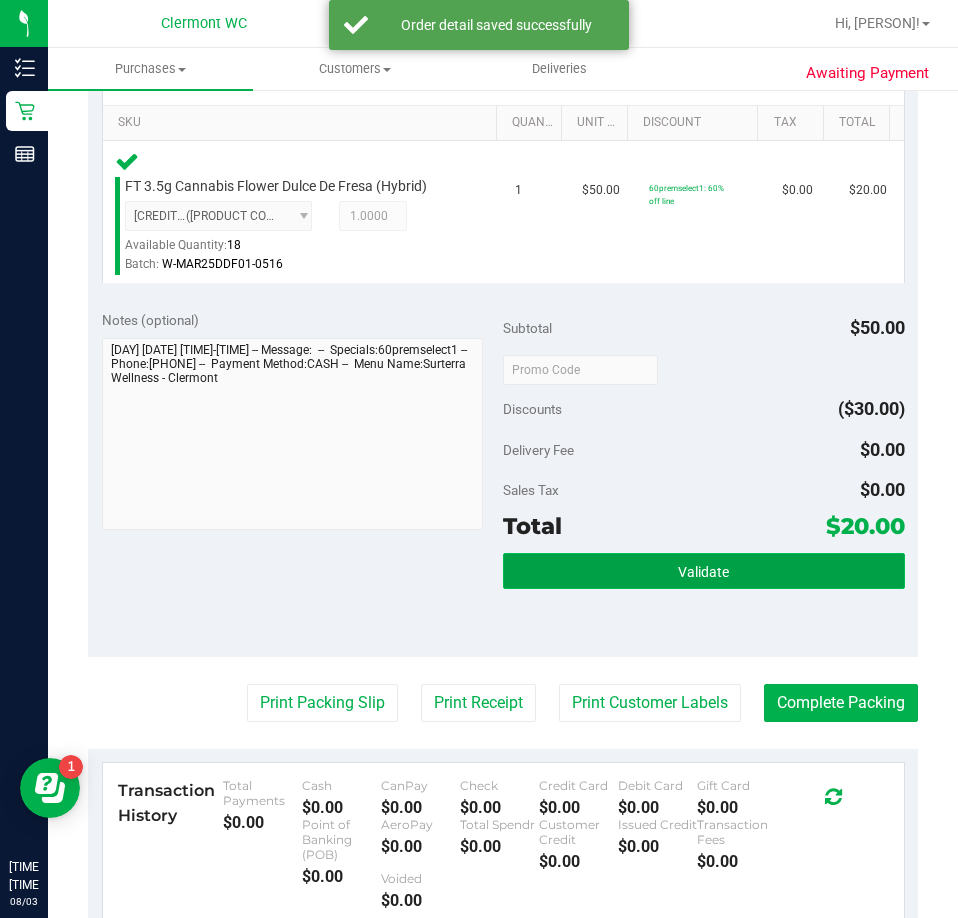 click on "Validate" at bounding box center (704, 571) 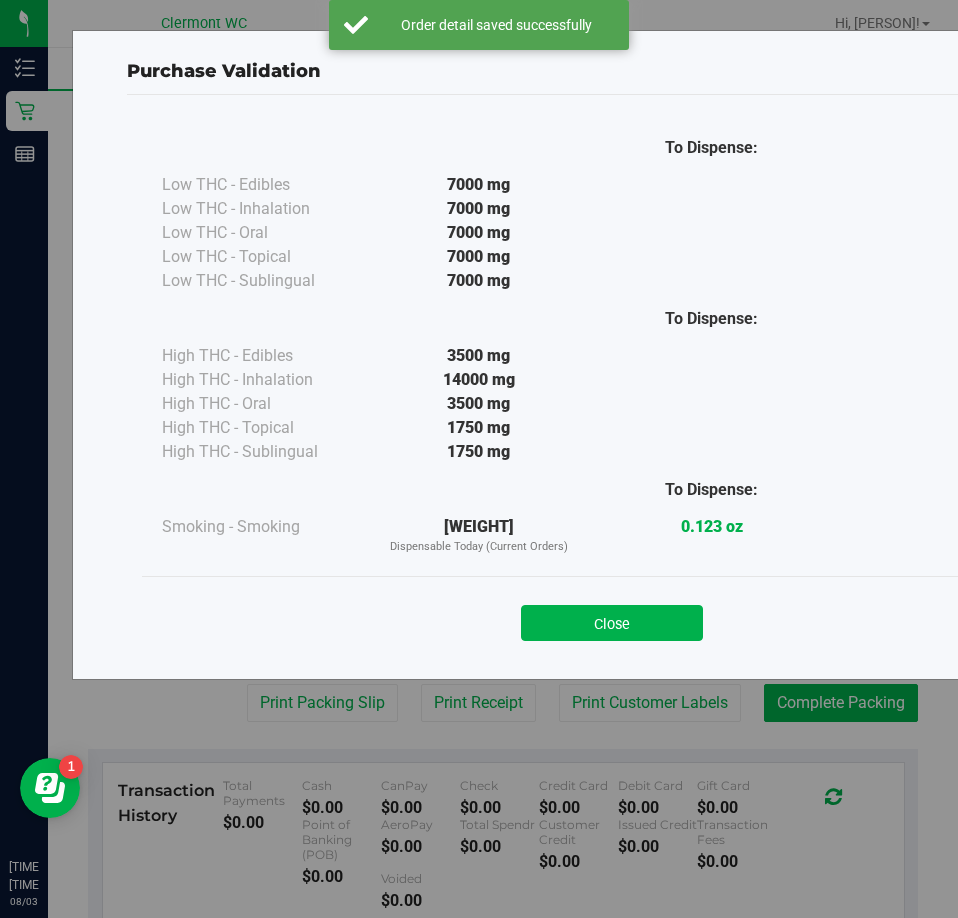 click on "Close" at bounding box center (612, 623) 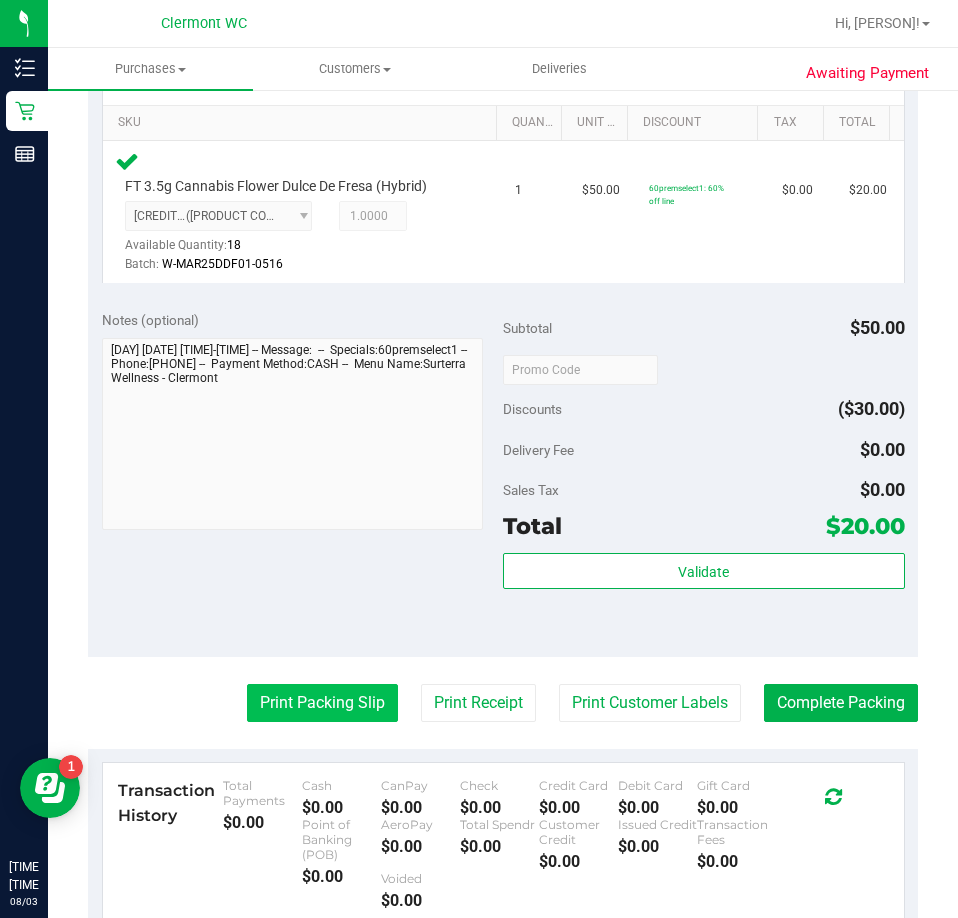 click on "Print Packing Slip" at bounding box center (322, 703) 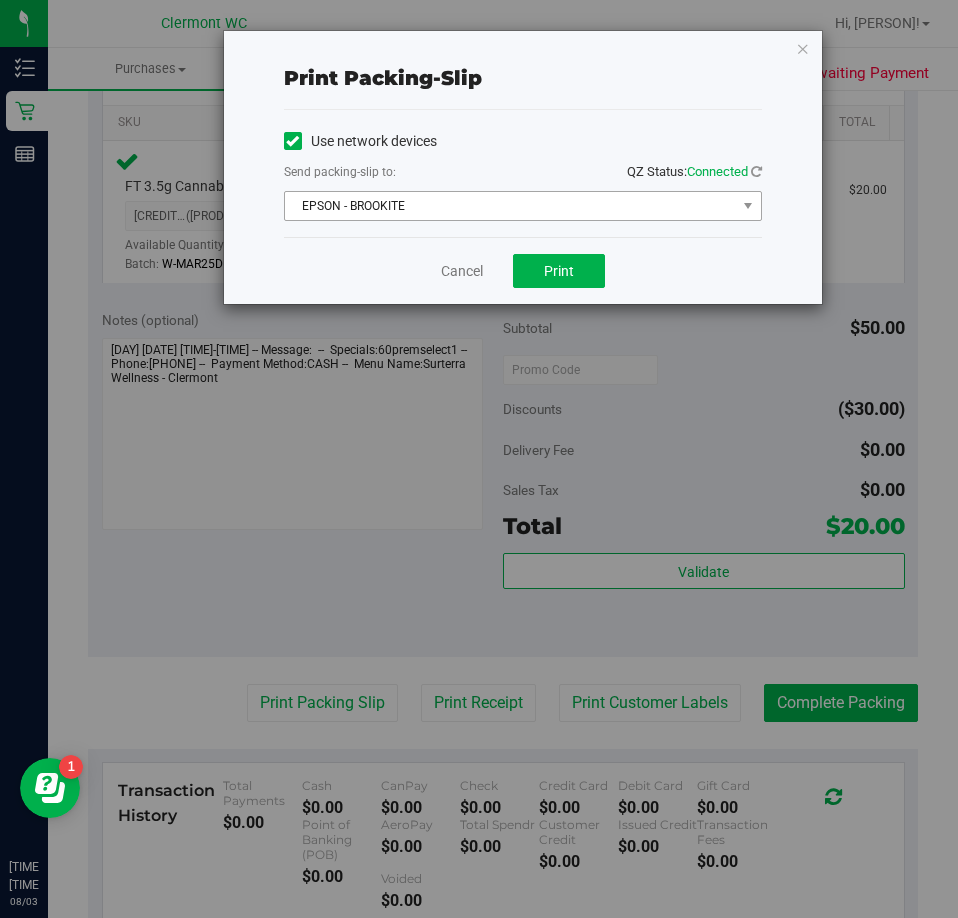 click on "EPSON - BROOKITE" at bounding box center [510, 206] 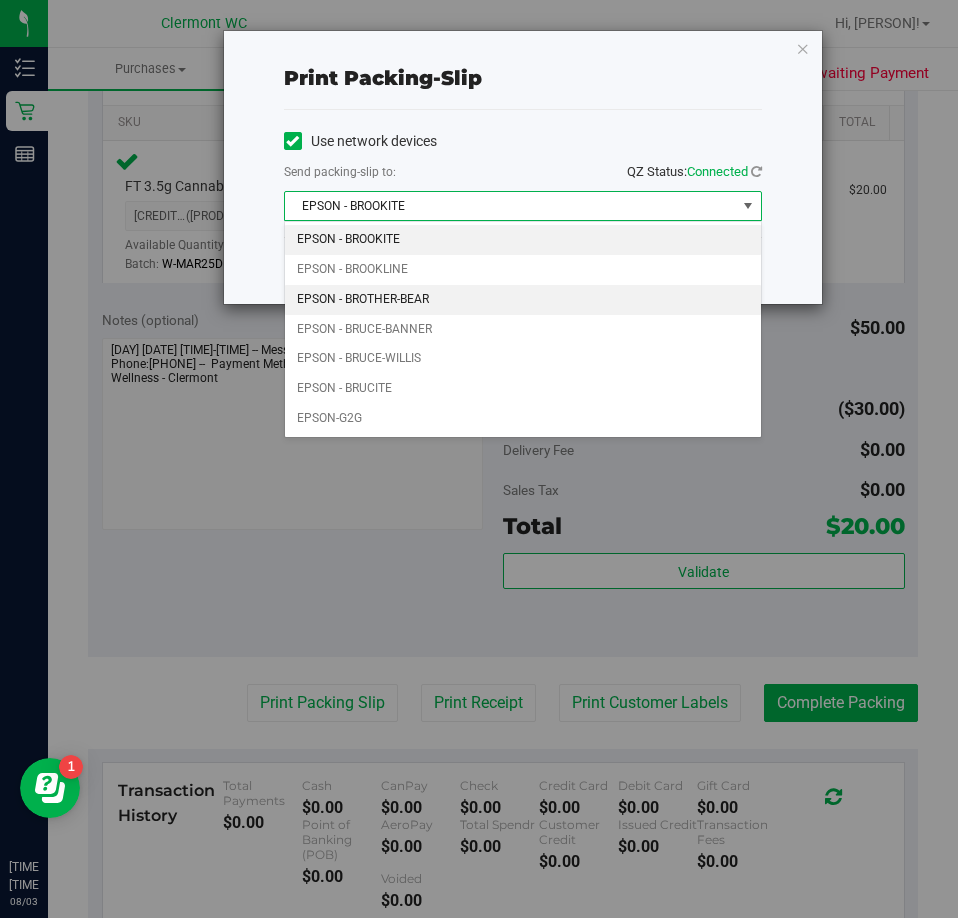 click on "EPSON - BROTHER-BEAR" at bounding box center (523, 300) 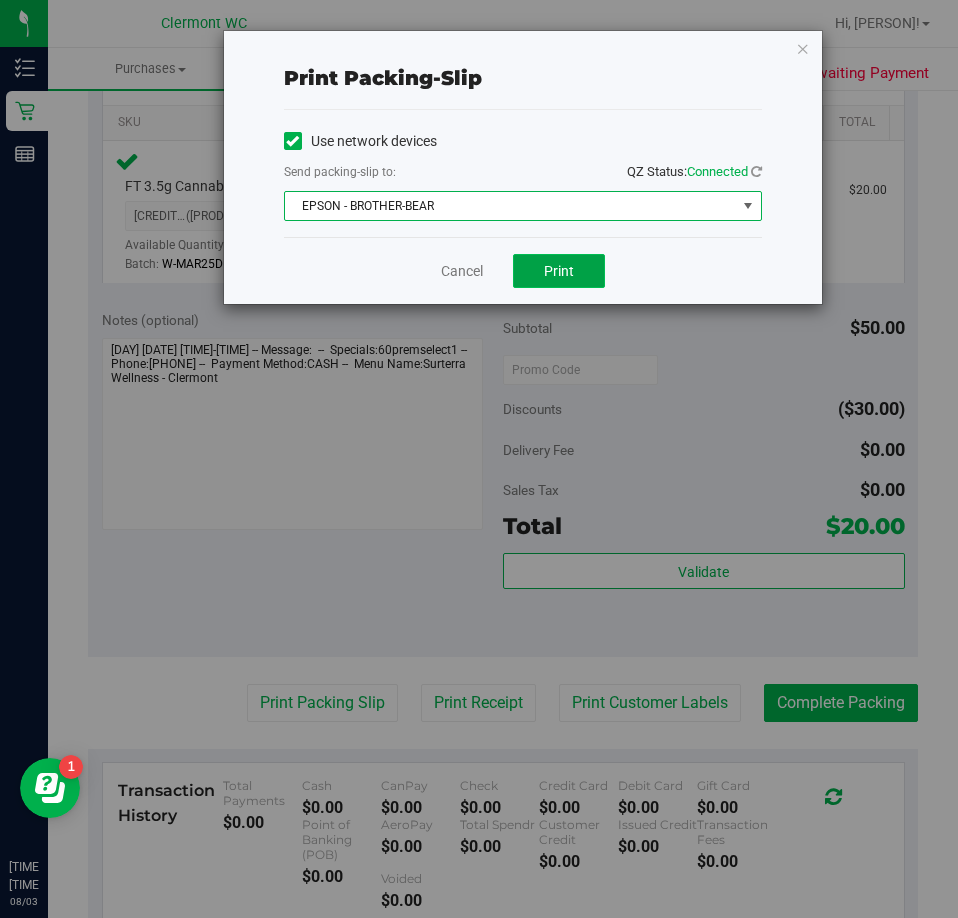 click on "Print" at bounding box center (559, 271) 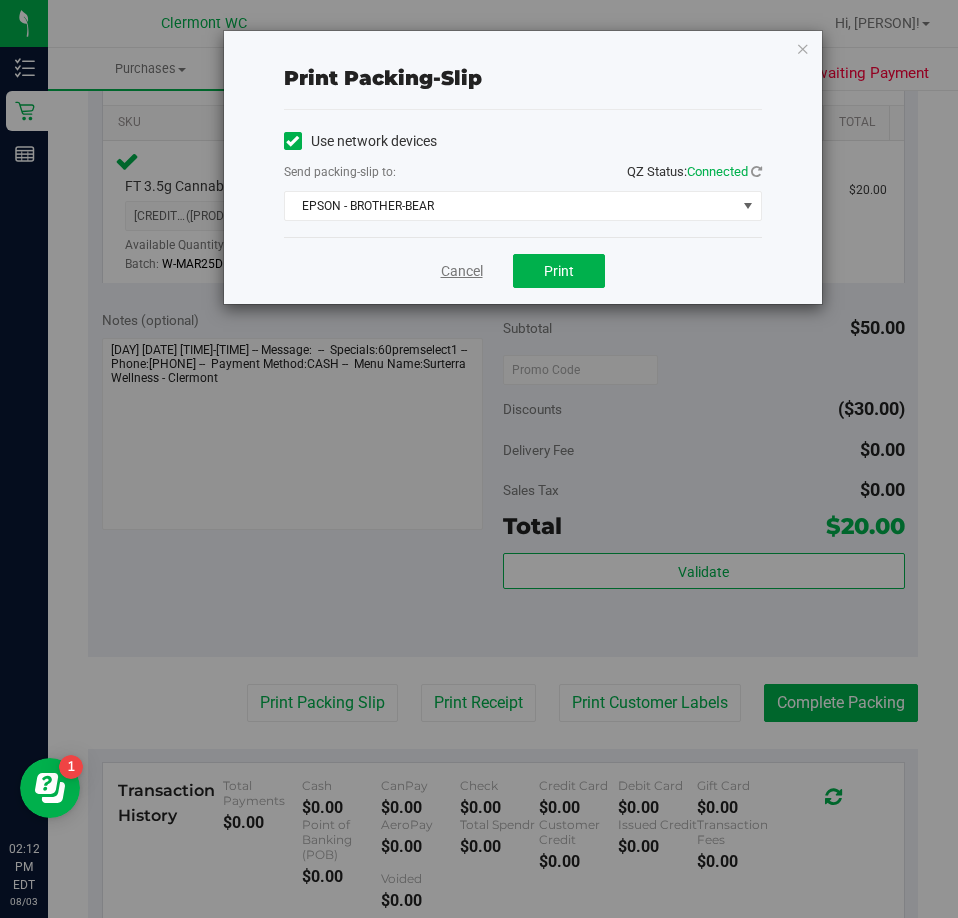click on "Cancel" at bounding box center [462, 271] 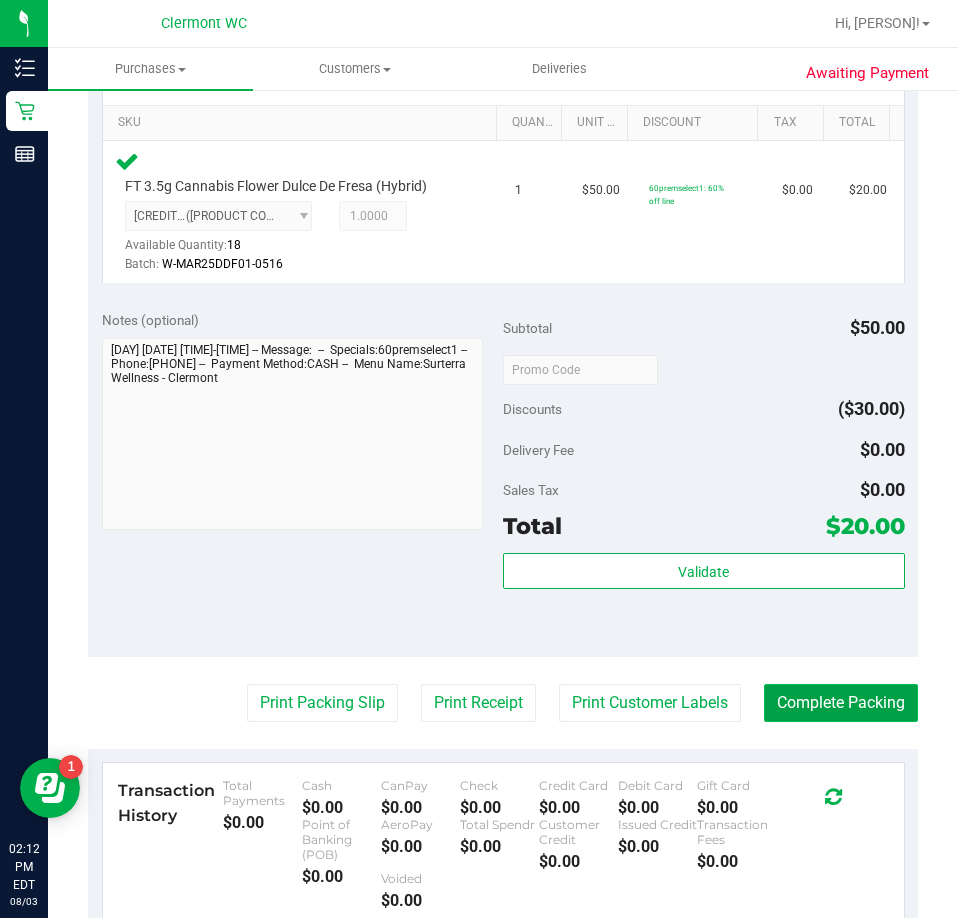 click on "Complete Packing" at bounding box center (841, 703) 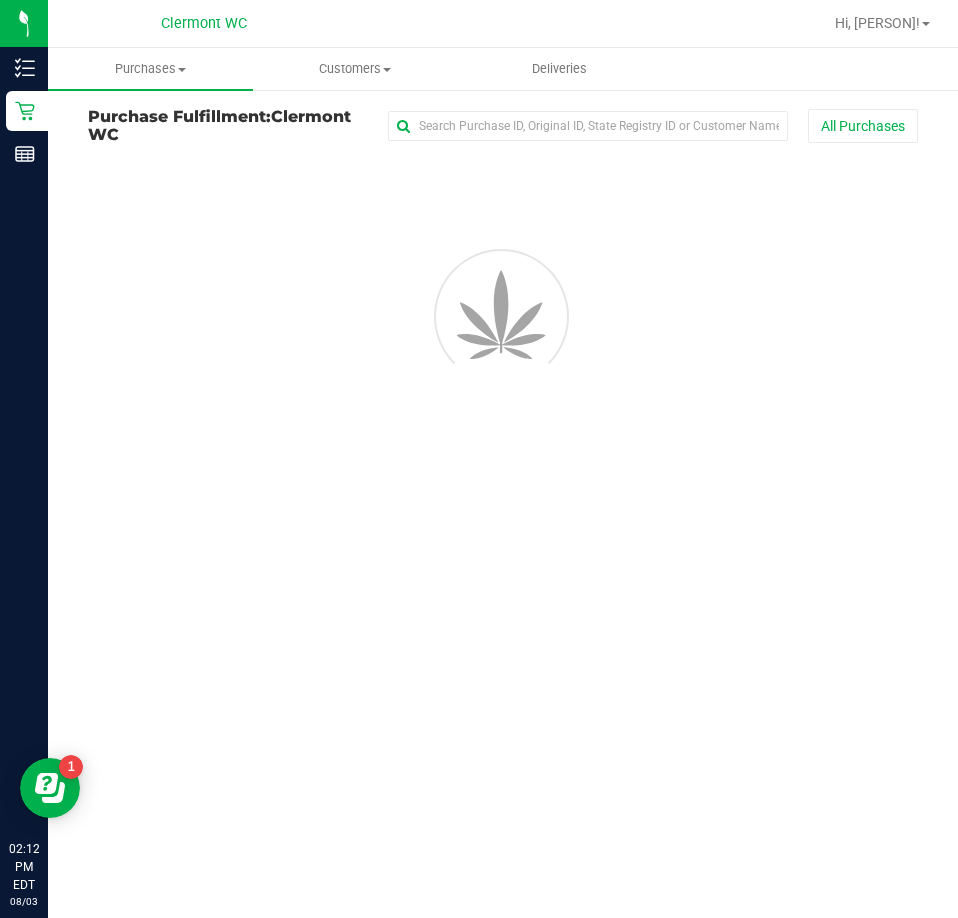 scroll, scrollTop: 0, scrollLeft: 0, axis: both 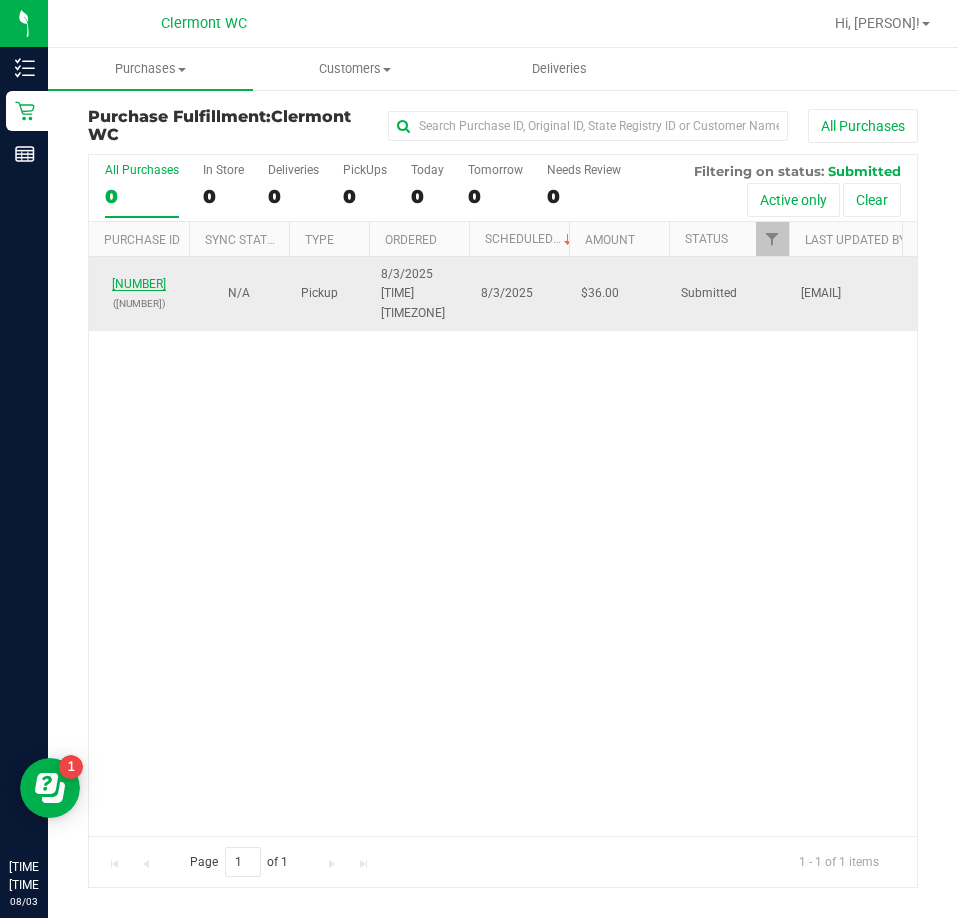 click on "[NUMBER]" at bounding box center [139, 284] 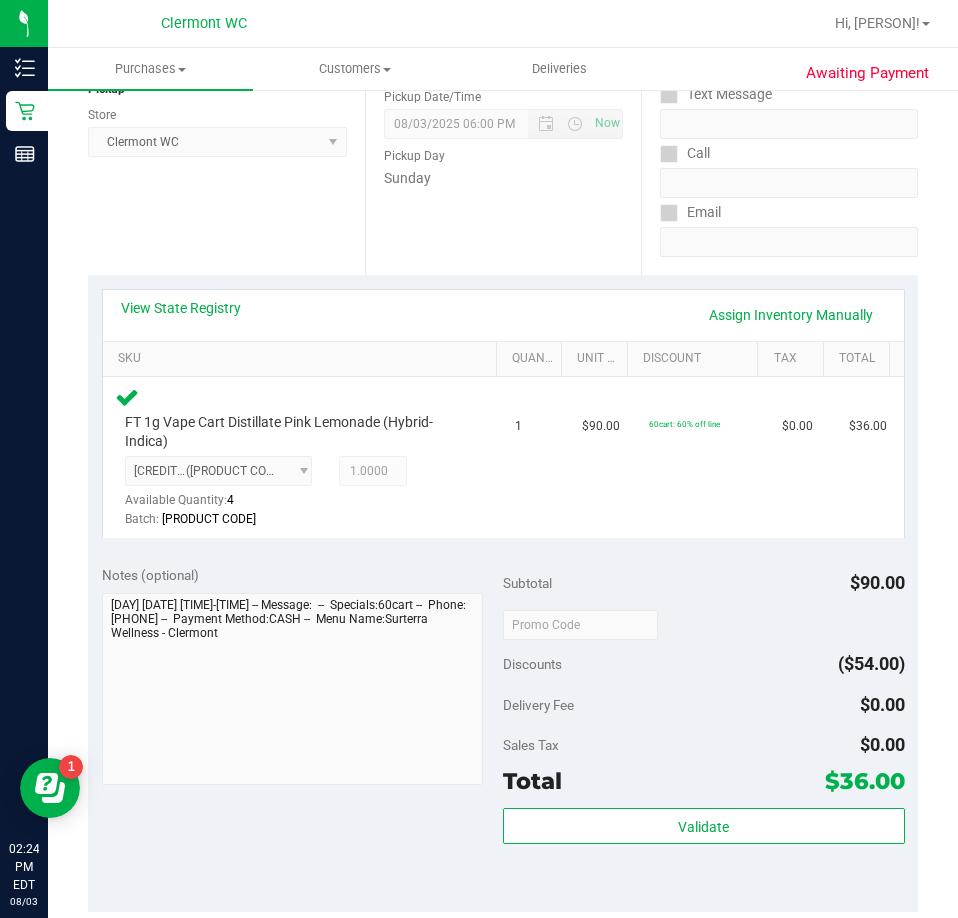 scroll, scrollTop: 446, scrollLeft: 0, axis: vertical 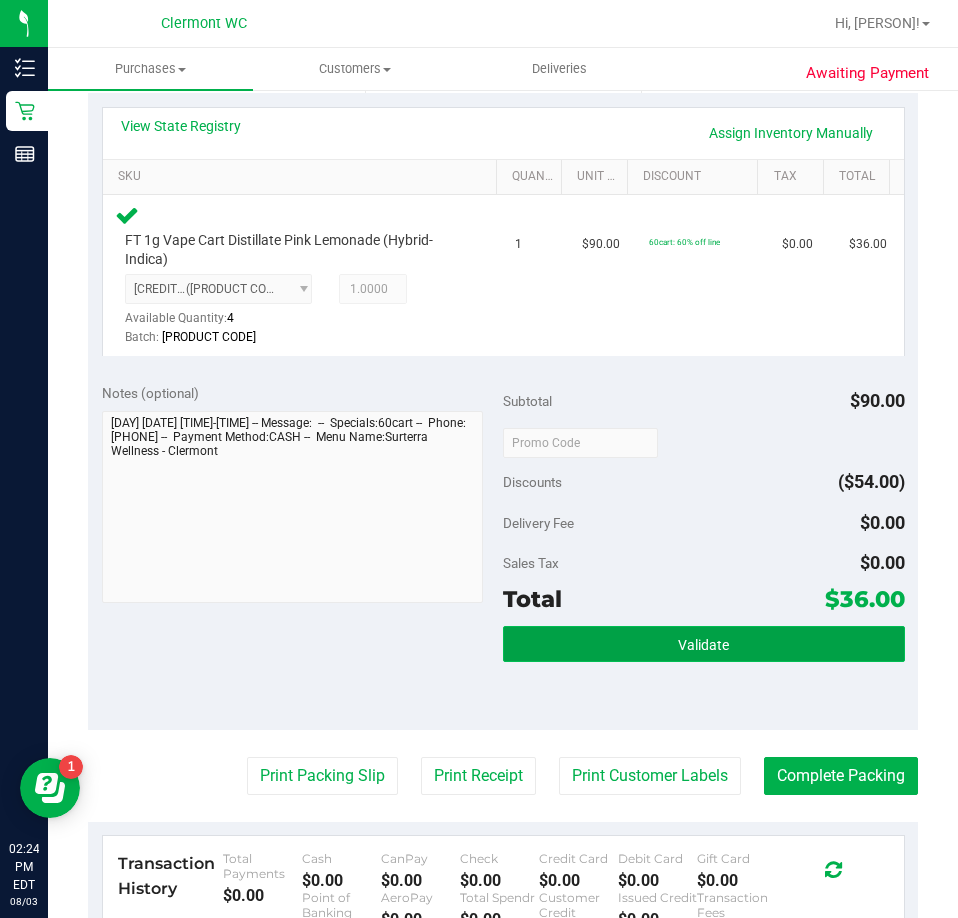 click on "Validate" at bounding box center (703, 645) 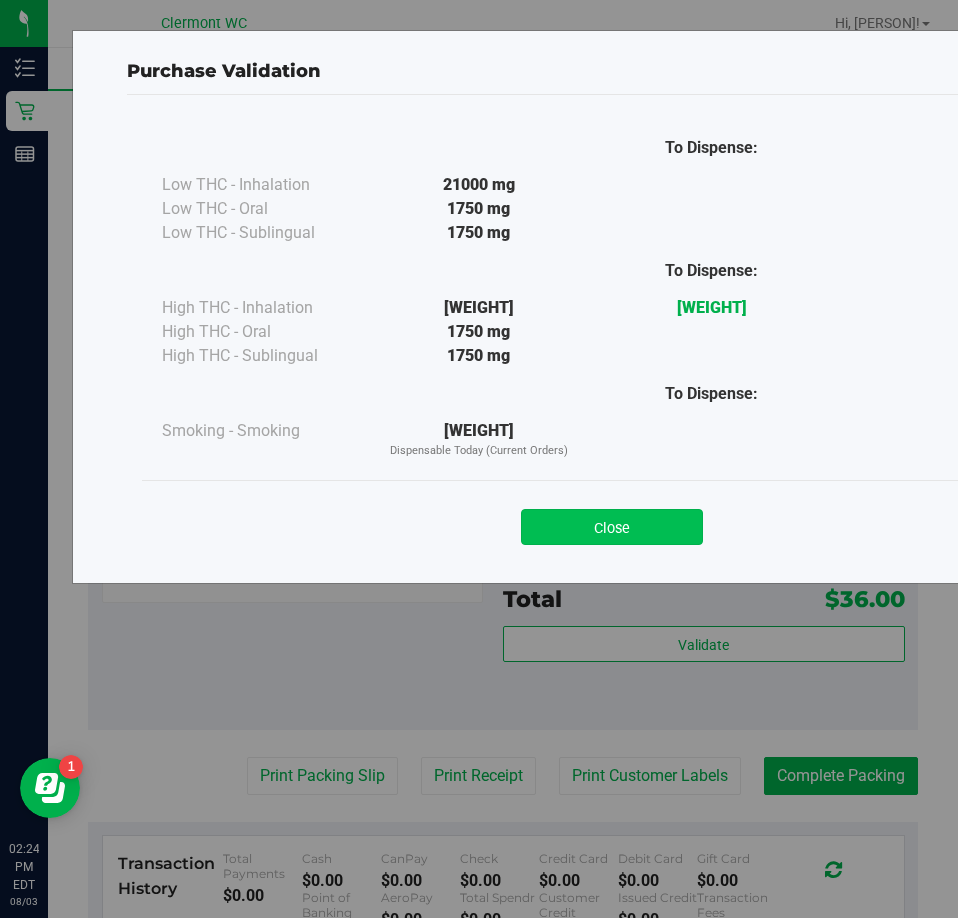 click on "Close" at bounding box center [612, 527] 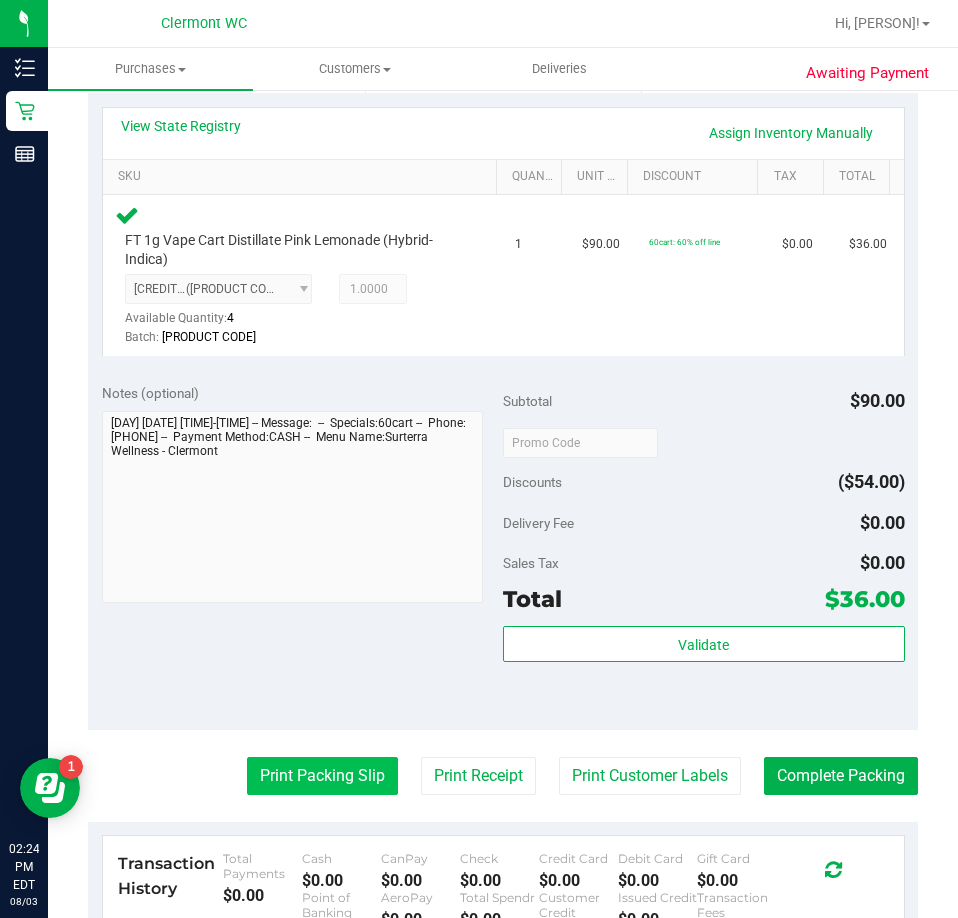 click on "Print Packing Slip" at bounding box center [322, 776] 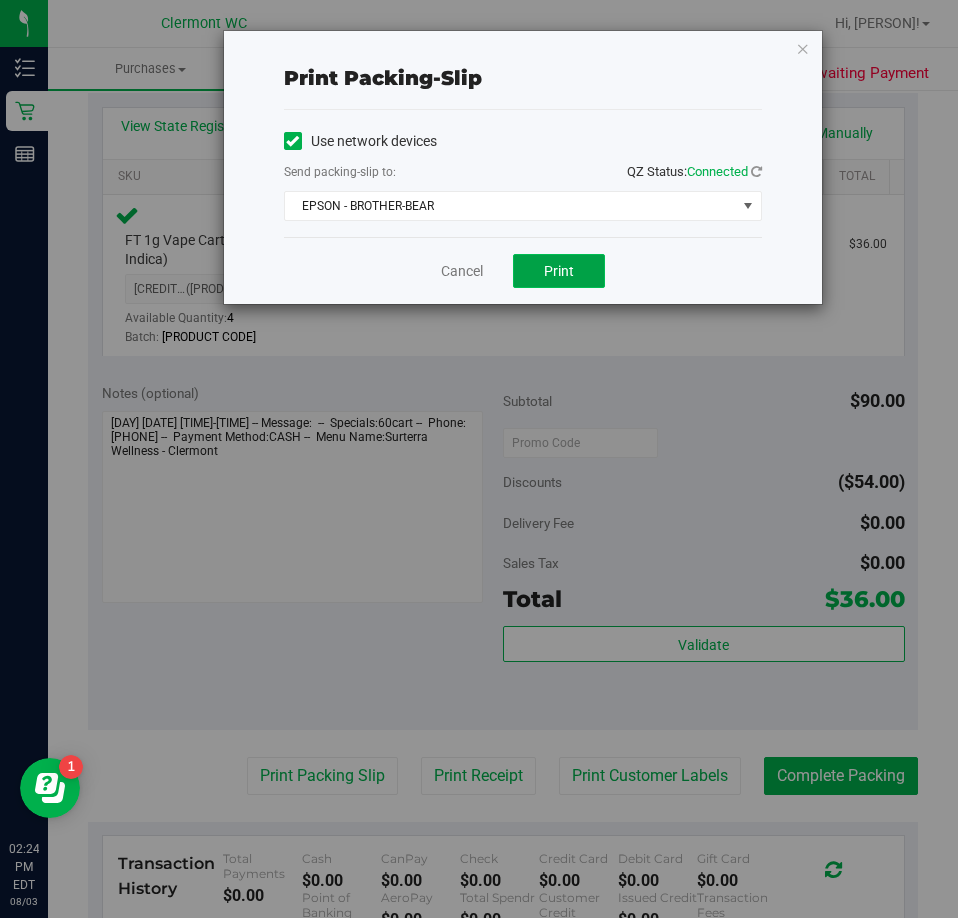 click on "Print" at bounding box center (559, 271) 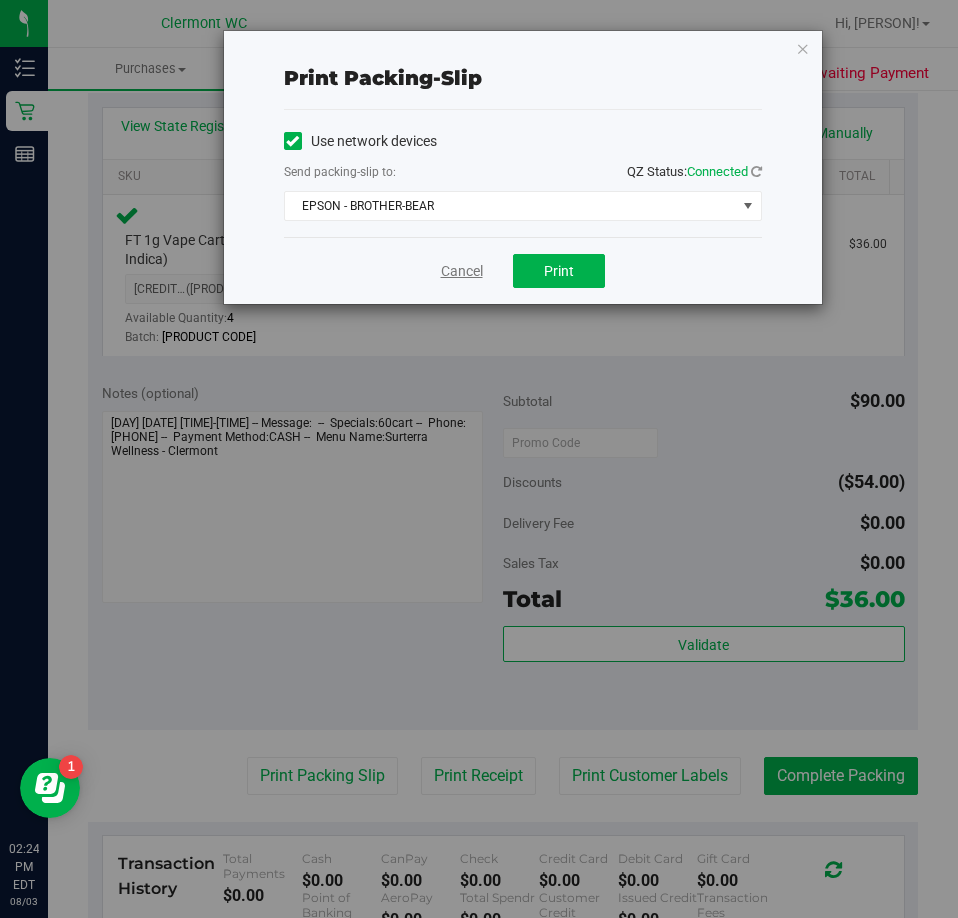 click on "Cancel" at bounding box center (462, 271) 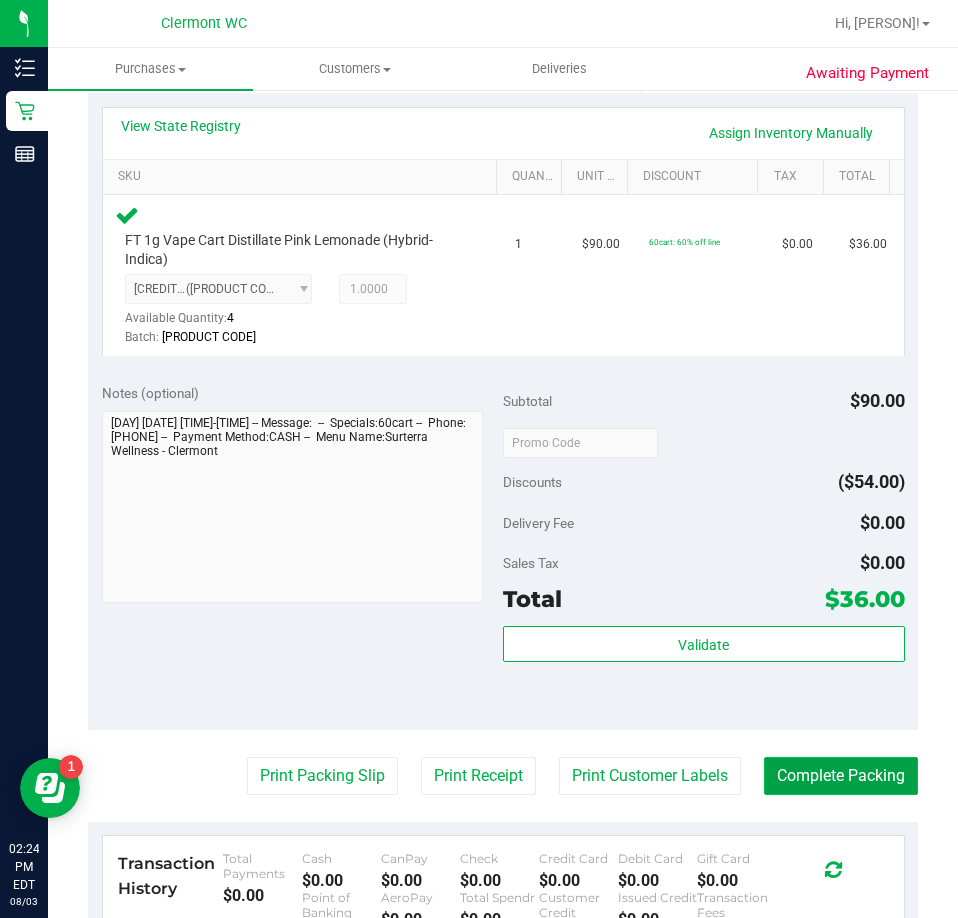 click on "Complete Packing" at bounding box center (841, 776) 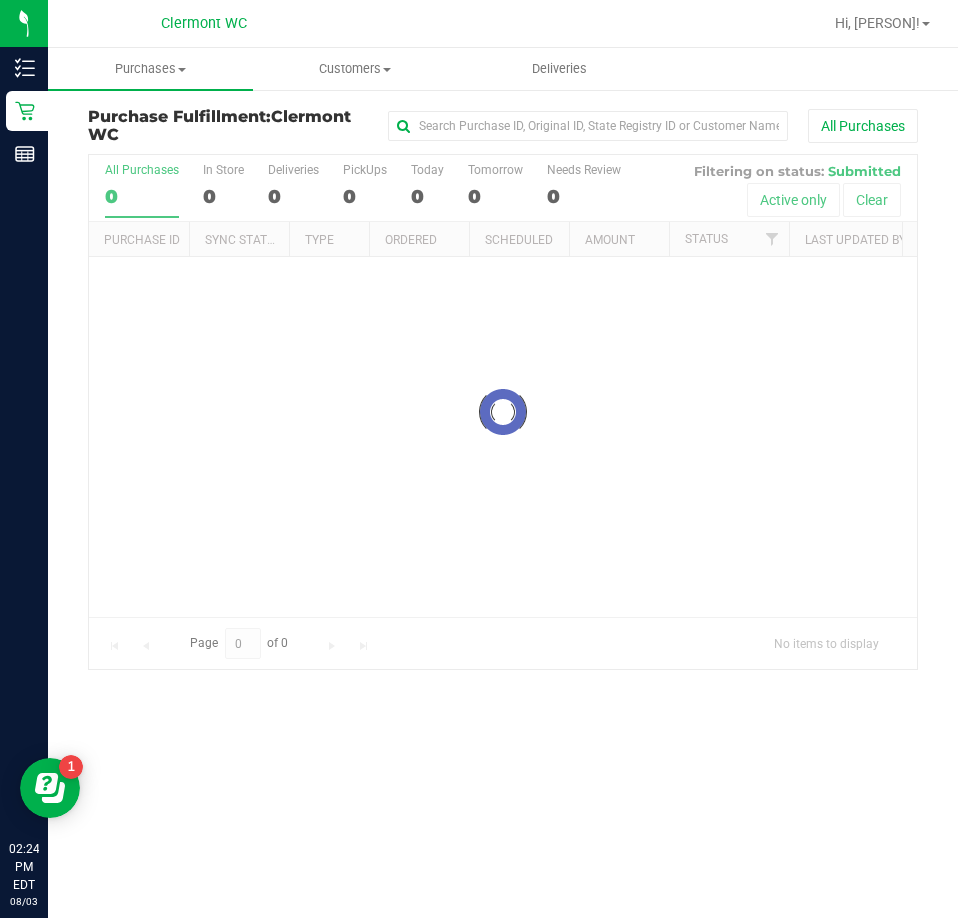 scroll, scrollTop: 0, scrollLeft: 0, axis: both 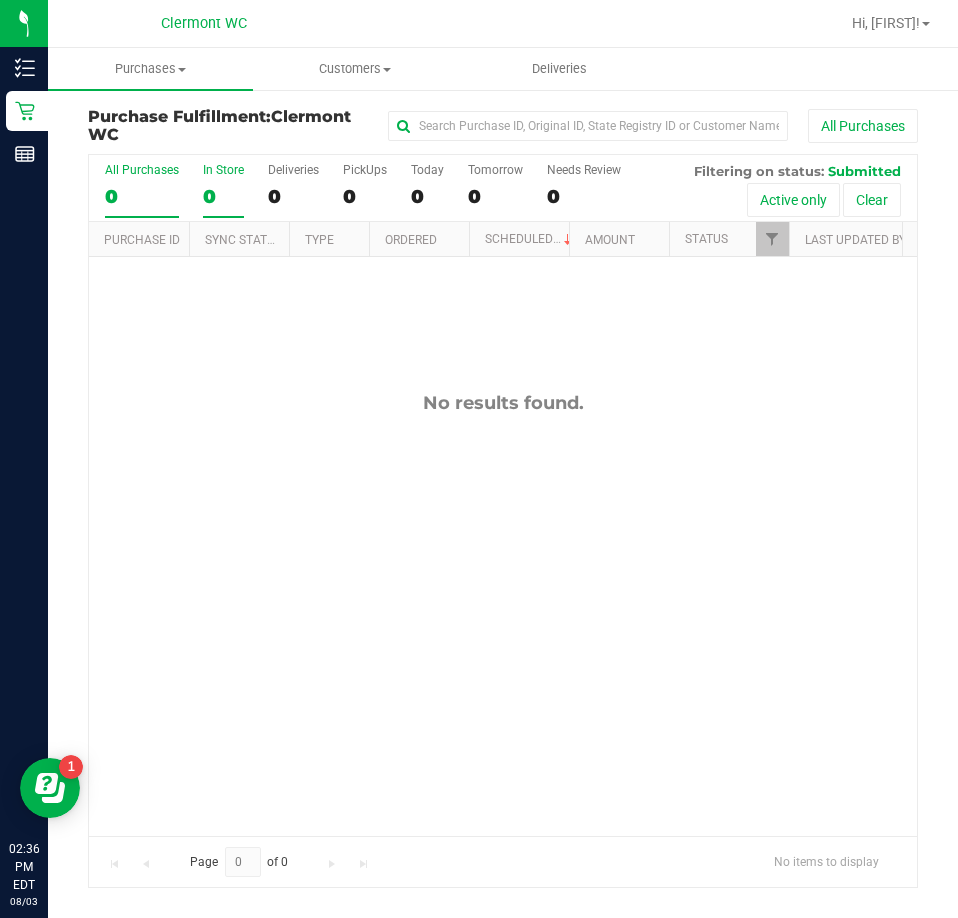 click on "In Store
0" at bounding box center [223, 190] 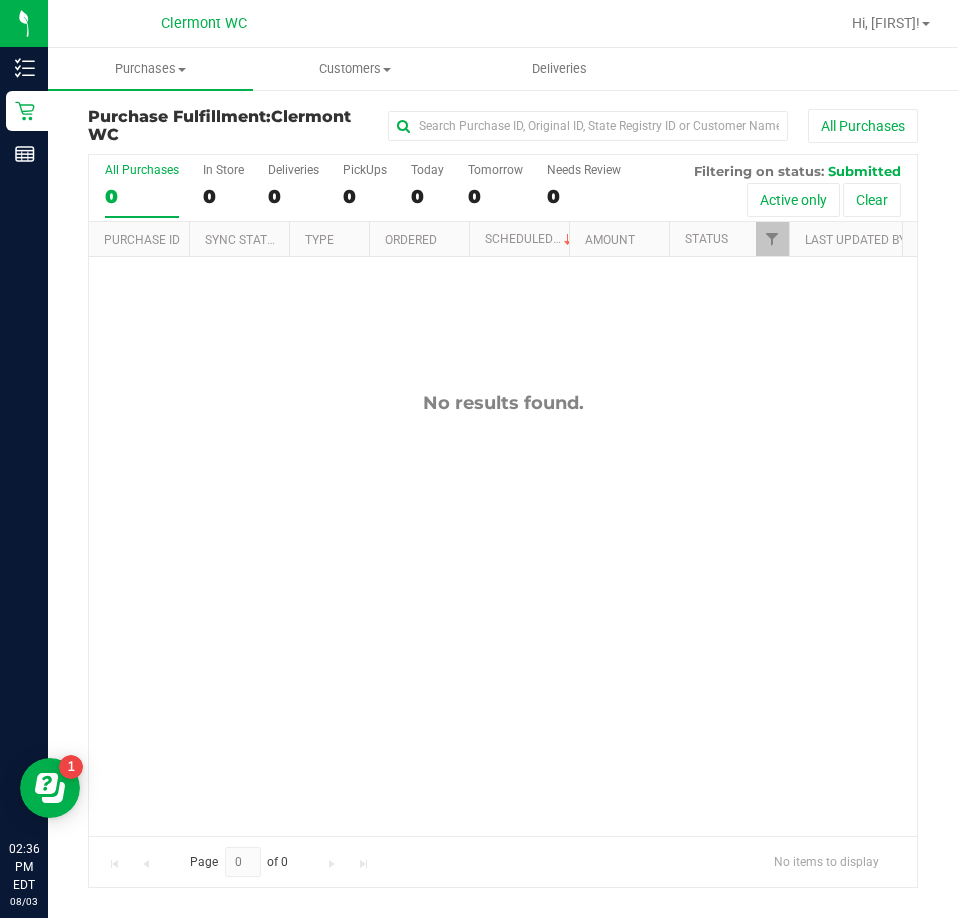 click on "All Purchases
0
In Store
0
Deliveries
0
PickUps
0
Today
0
Tomorrow
0
Needs Review
0
Filtering on status:
Submitted
Active only
Clear" at bounding box center (503, 188) 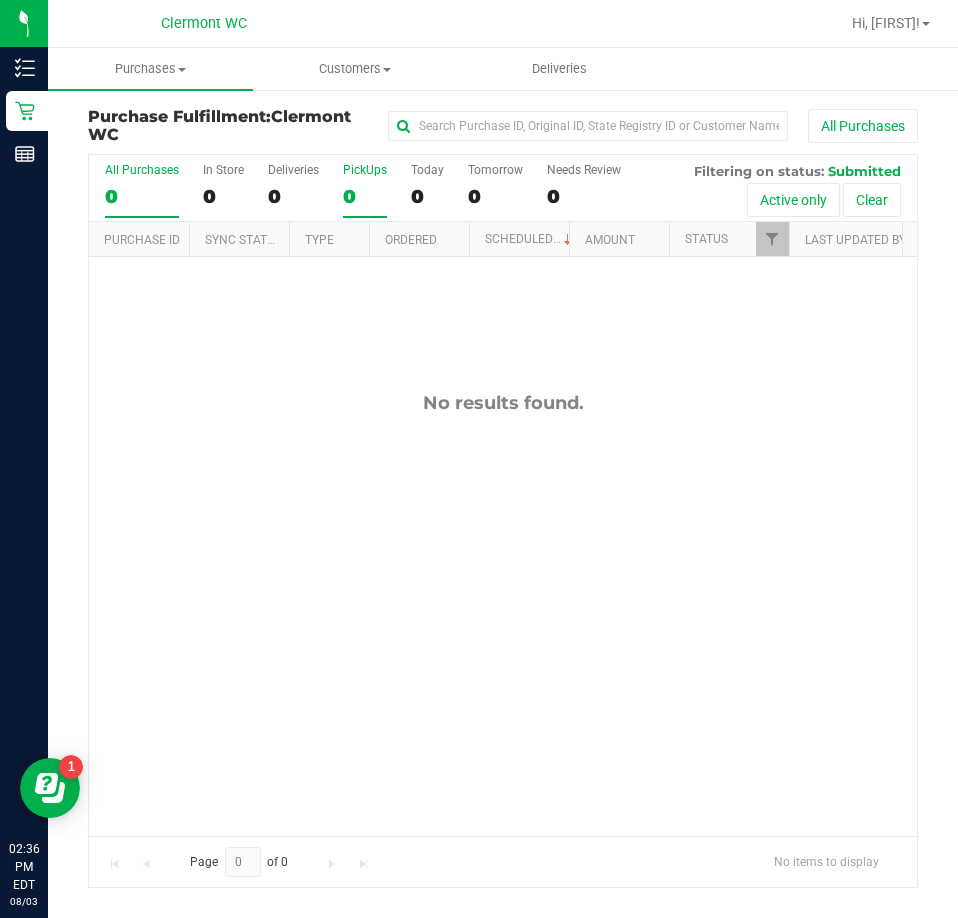 click on "0" at bounding box center (365, 196) 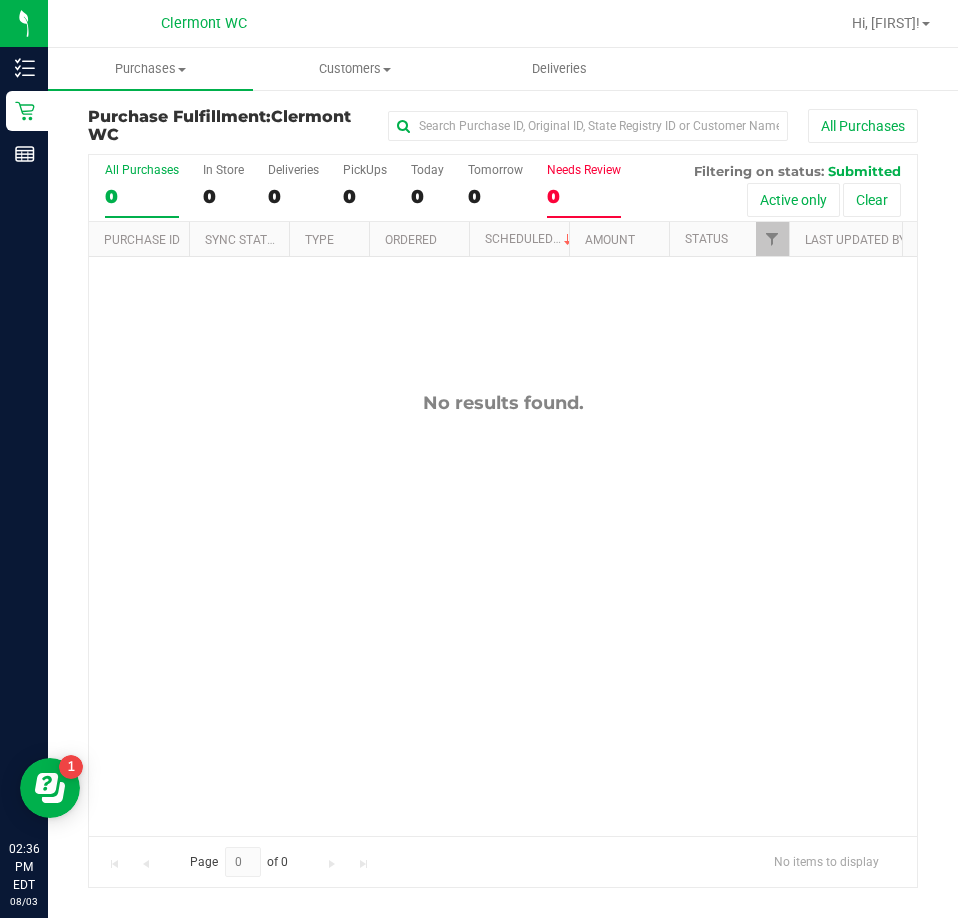 click on "Needs Review
0" at bounding box center (584, 190) 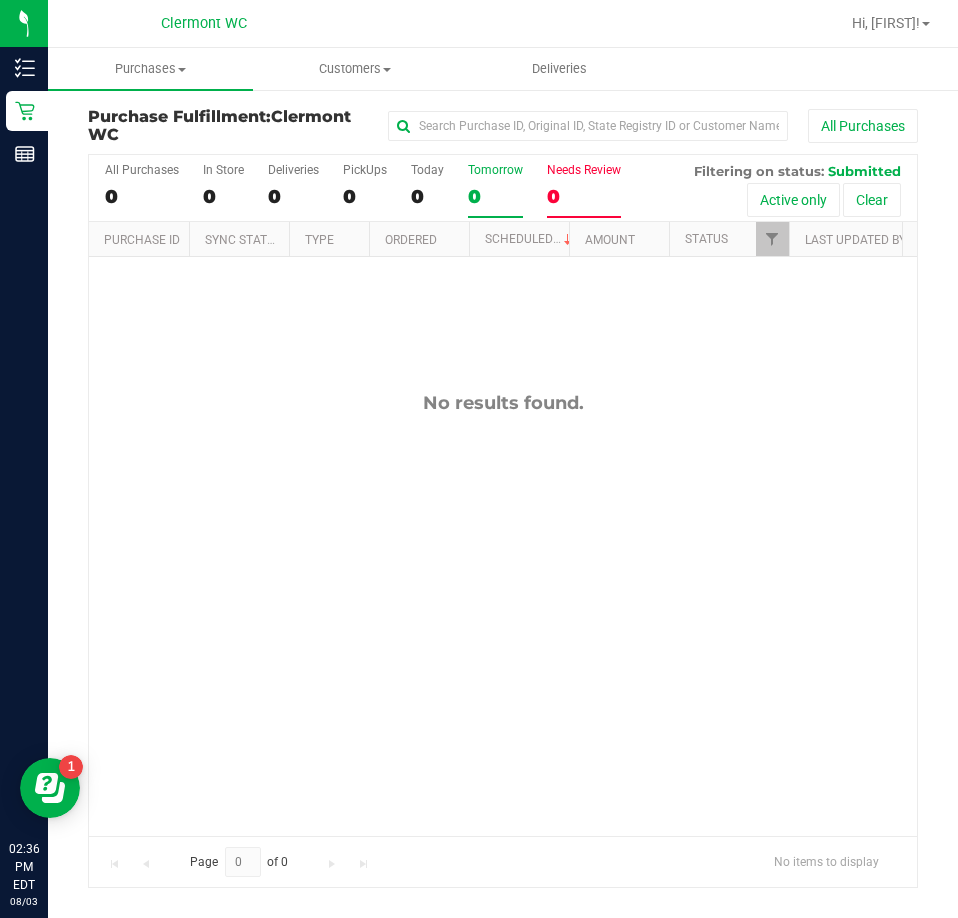 click on "0" at bounding box center [495, 196] 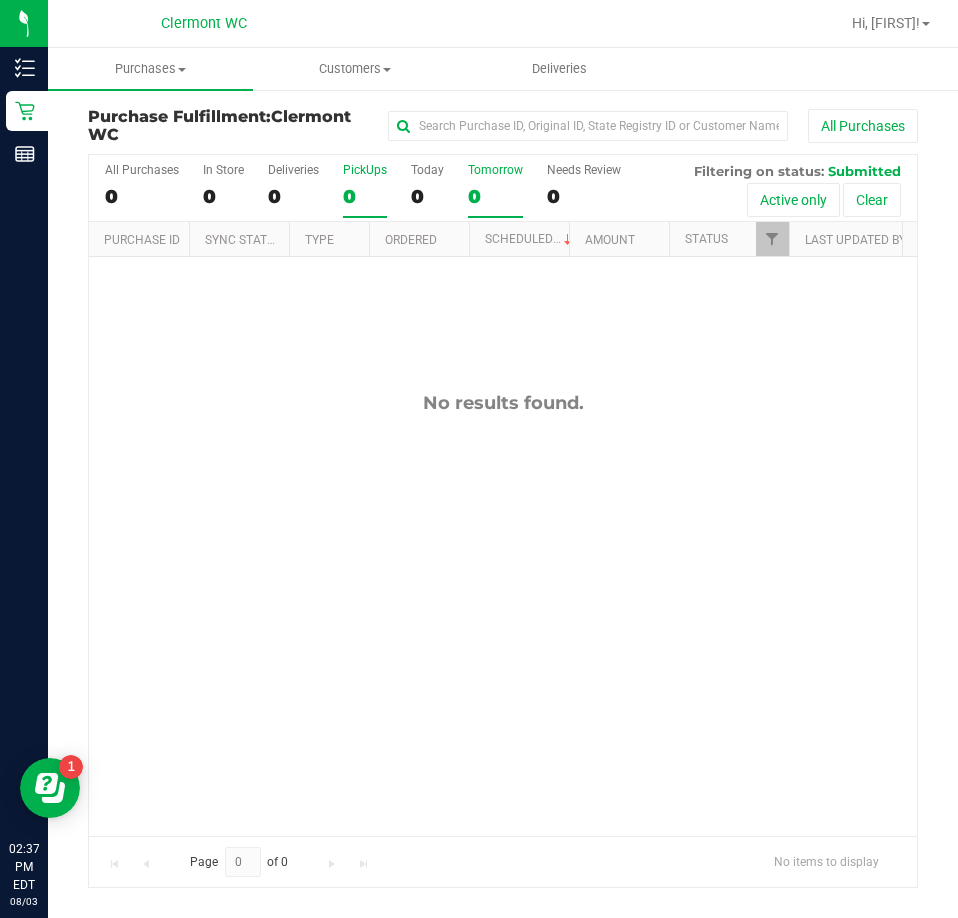 click on "0" at bounding box center [365, 196] 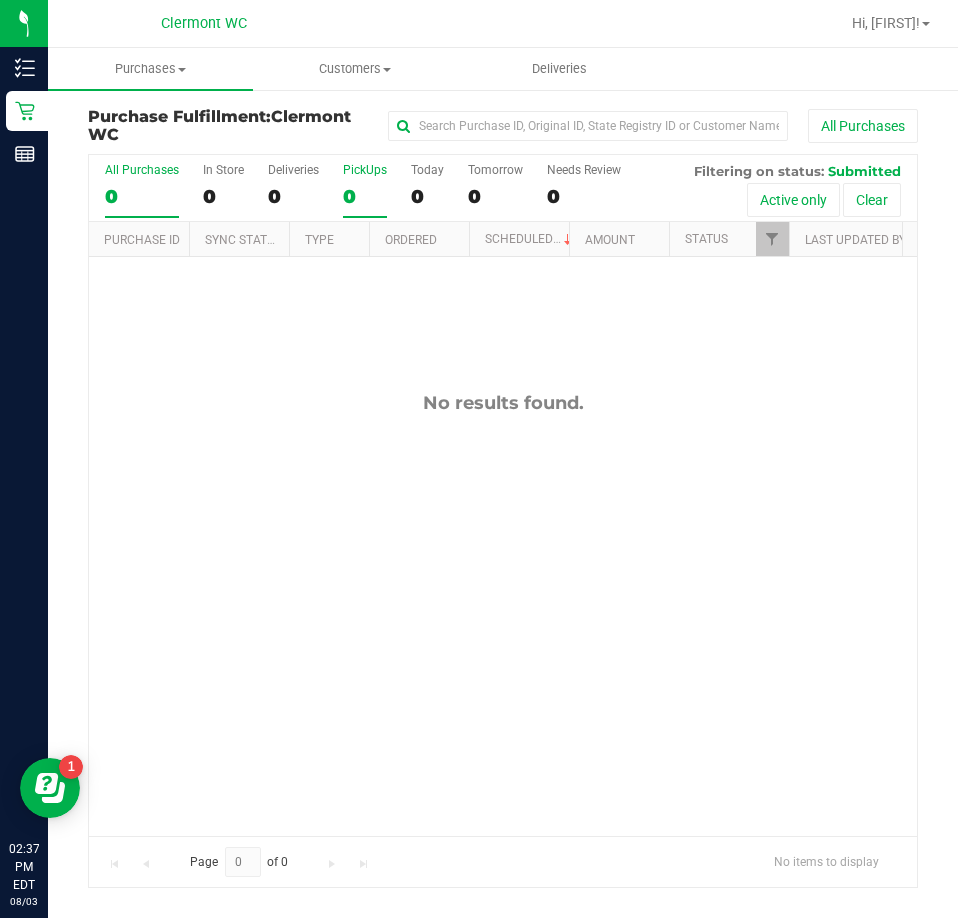 click on "0" at bounding box center (142, 196) 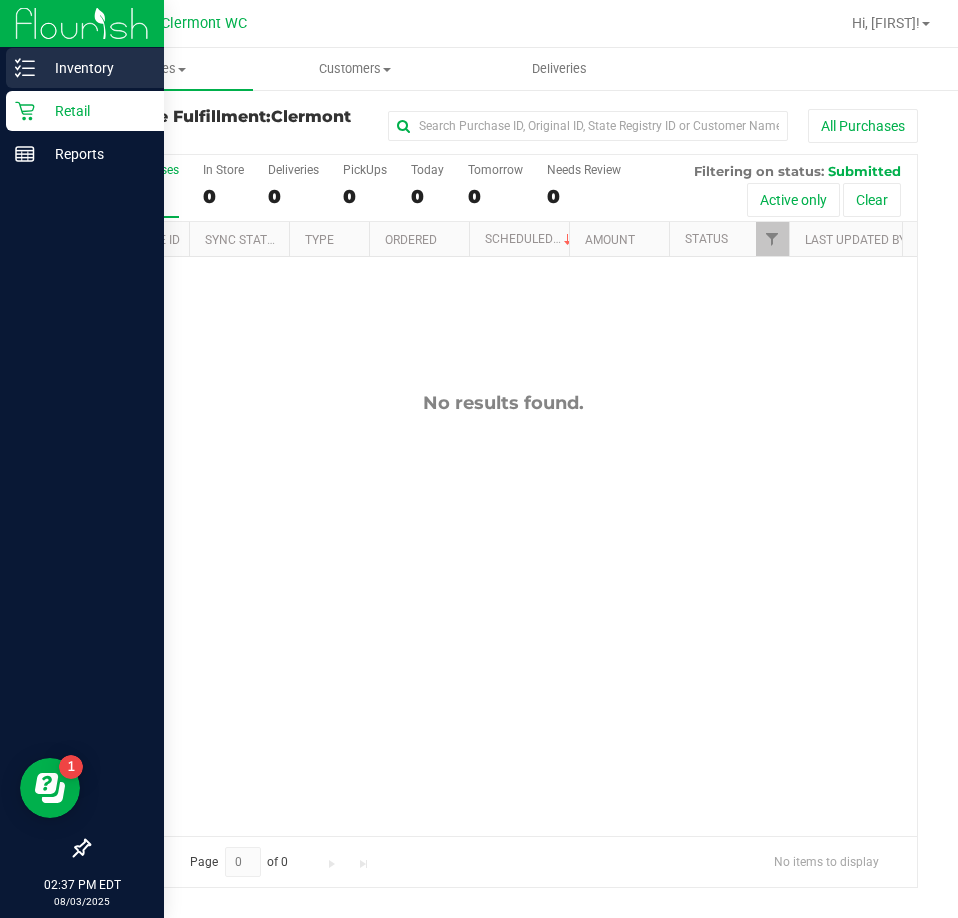 click on "Inventory" at bounding box center (85, 68) 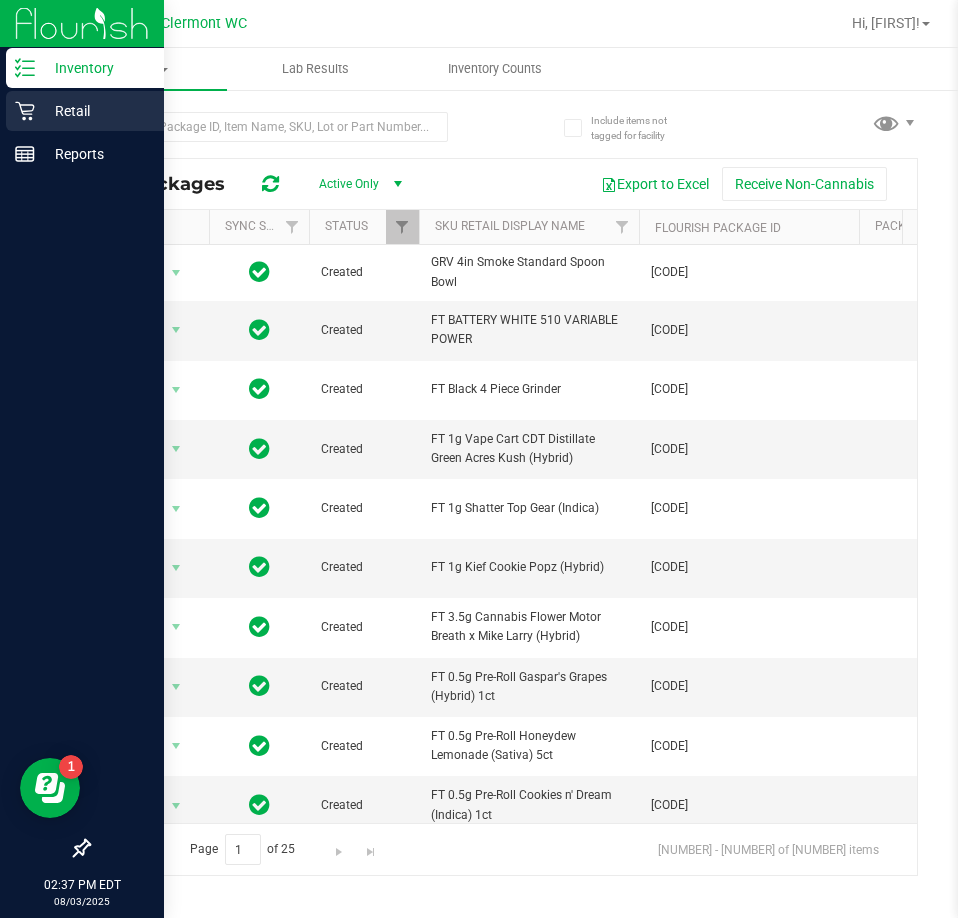 click 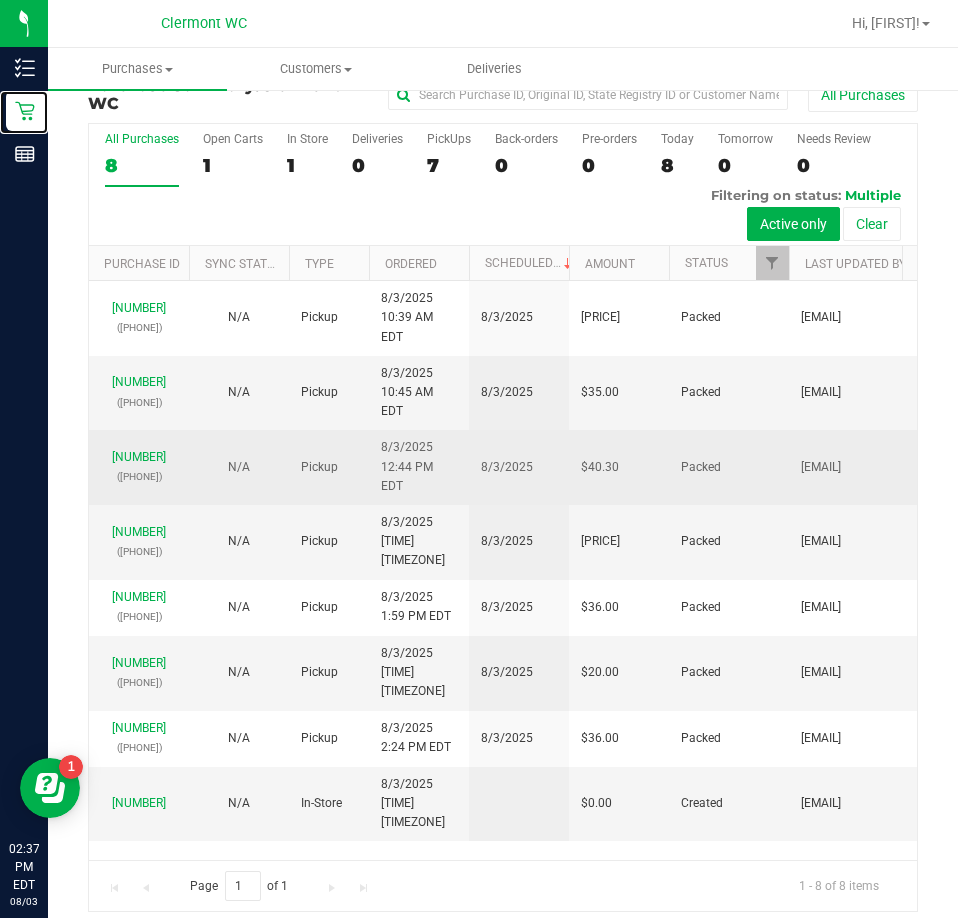 scroll, scrollTop: 45, scrollLeft: 0, axis: vertical 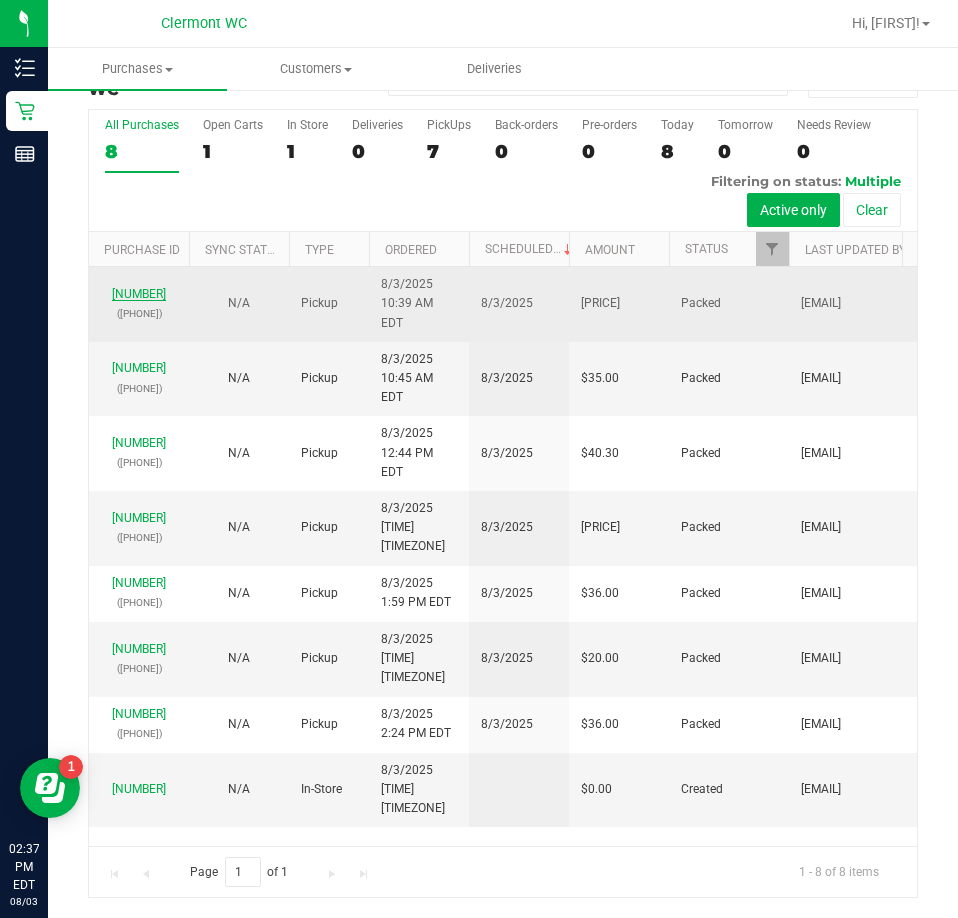 click on "[NUMBER]" at bounding box center [139, 294] 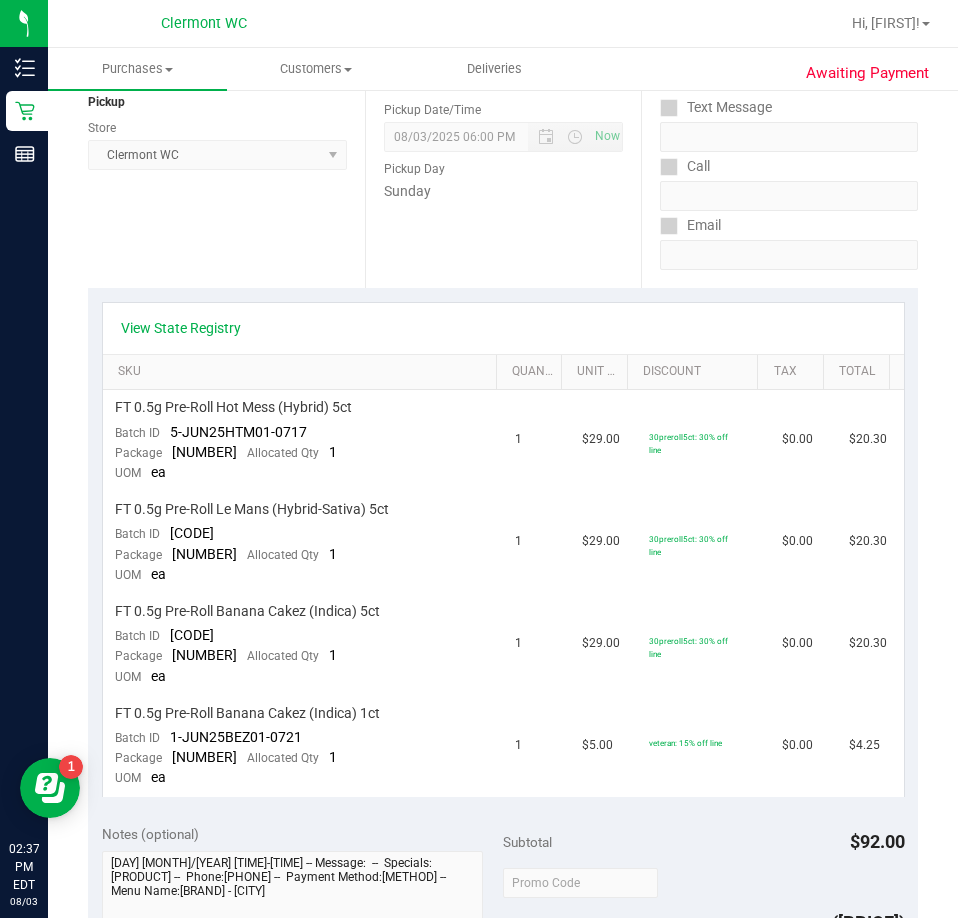 scroll, scrollTop: 445, scrollLeft: 0, axis: vertical 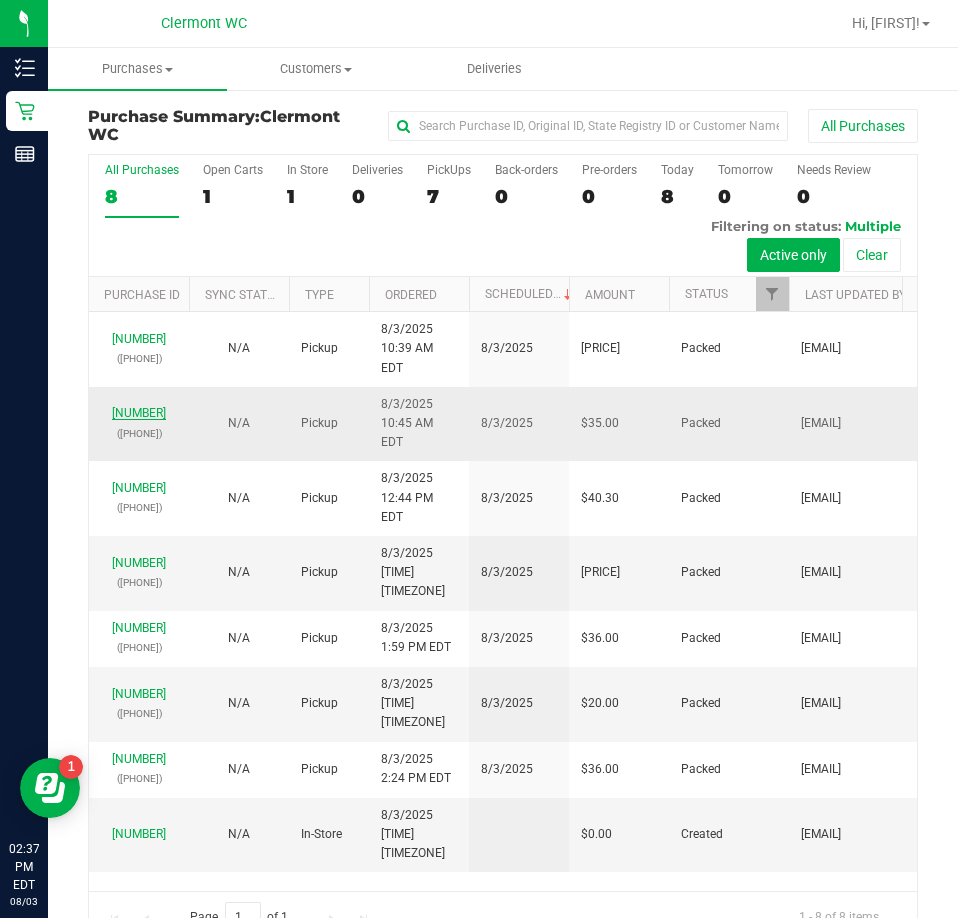 click on "[NUMBER]" at bounding box center (139, 413) 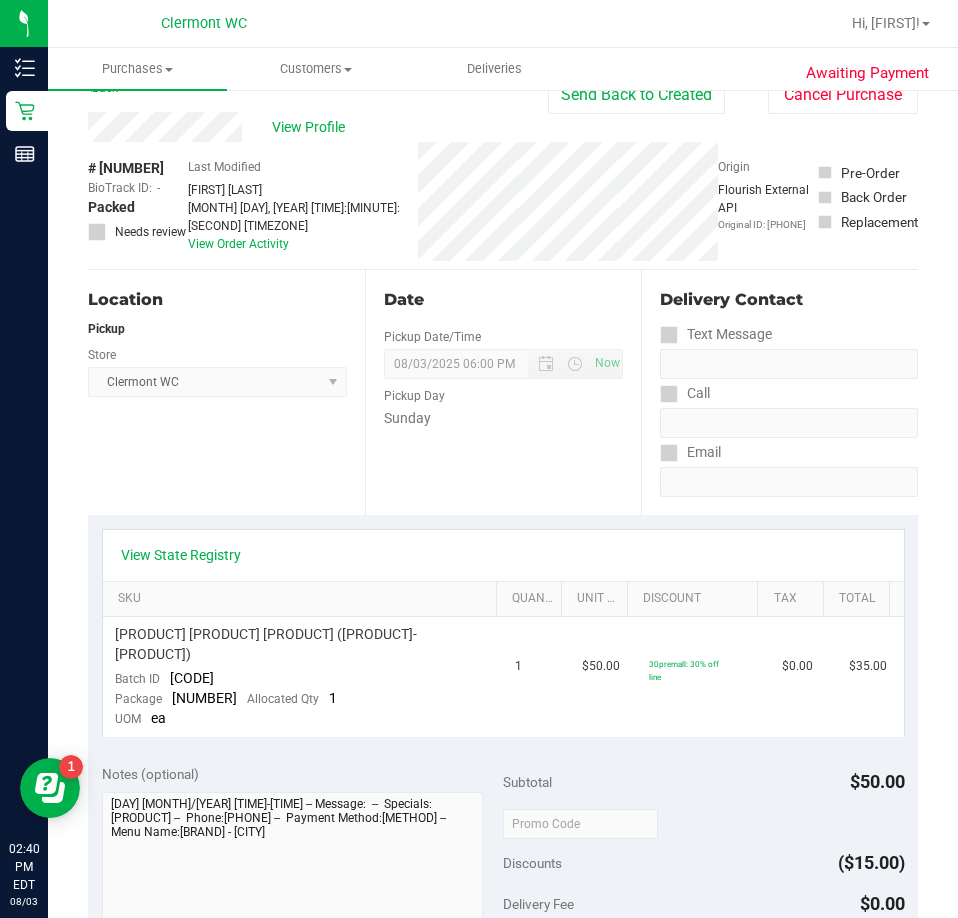 scroll, scrollTop: 0, scrollLeft: 0, axis: both 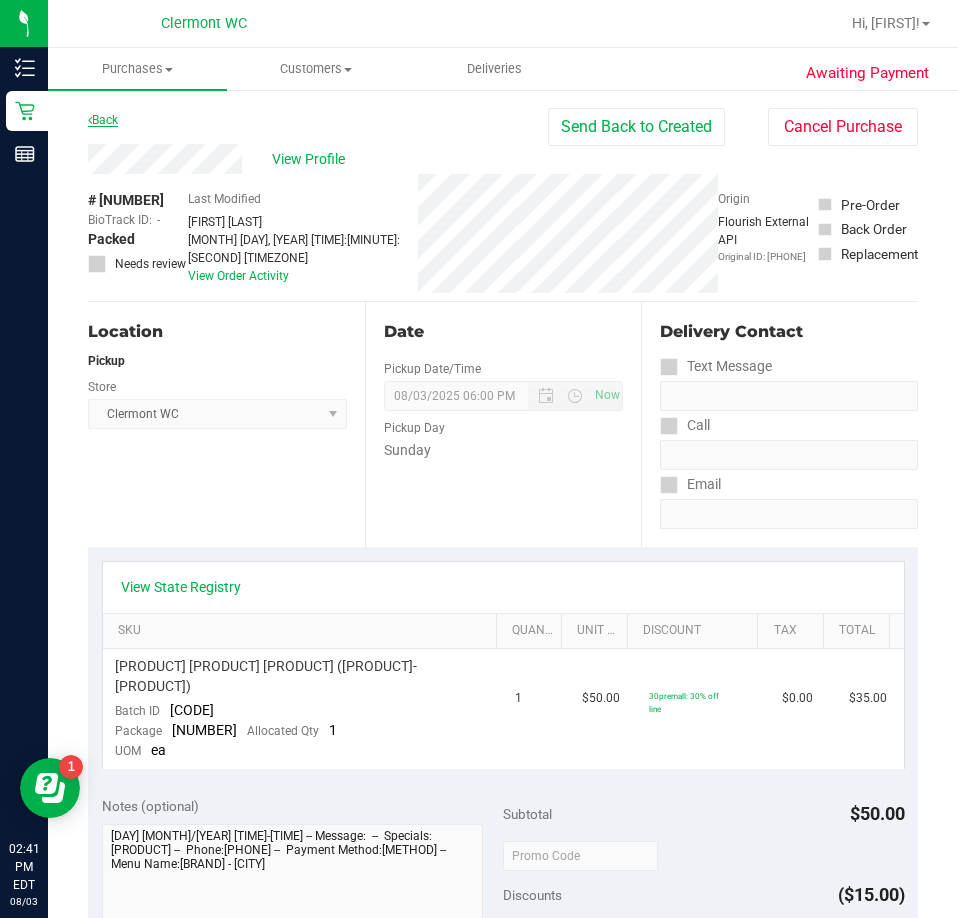 click on "Back" at bounding box center (103, 120) 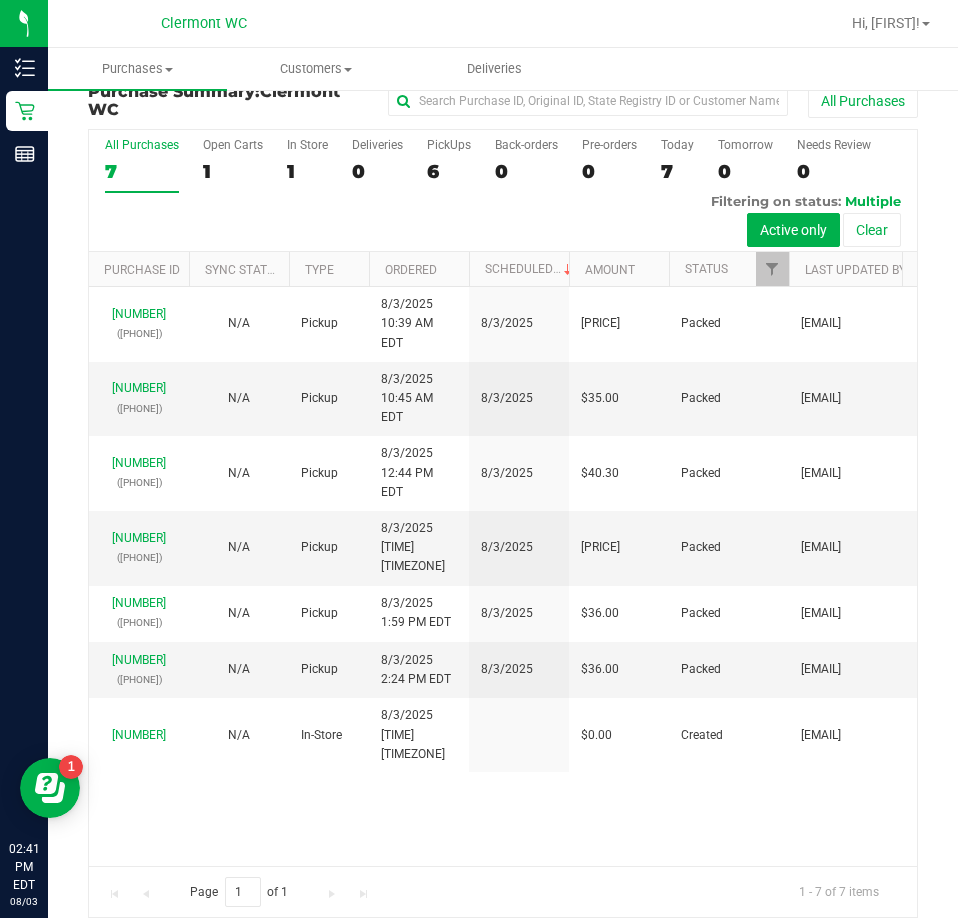 scroll, scrollTop: 45, scrollLeft: 0, axis: vertical 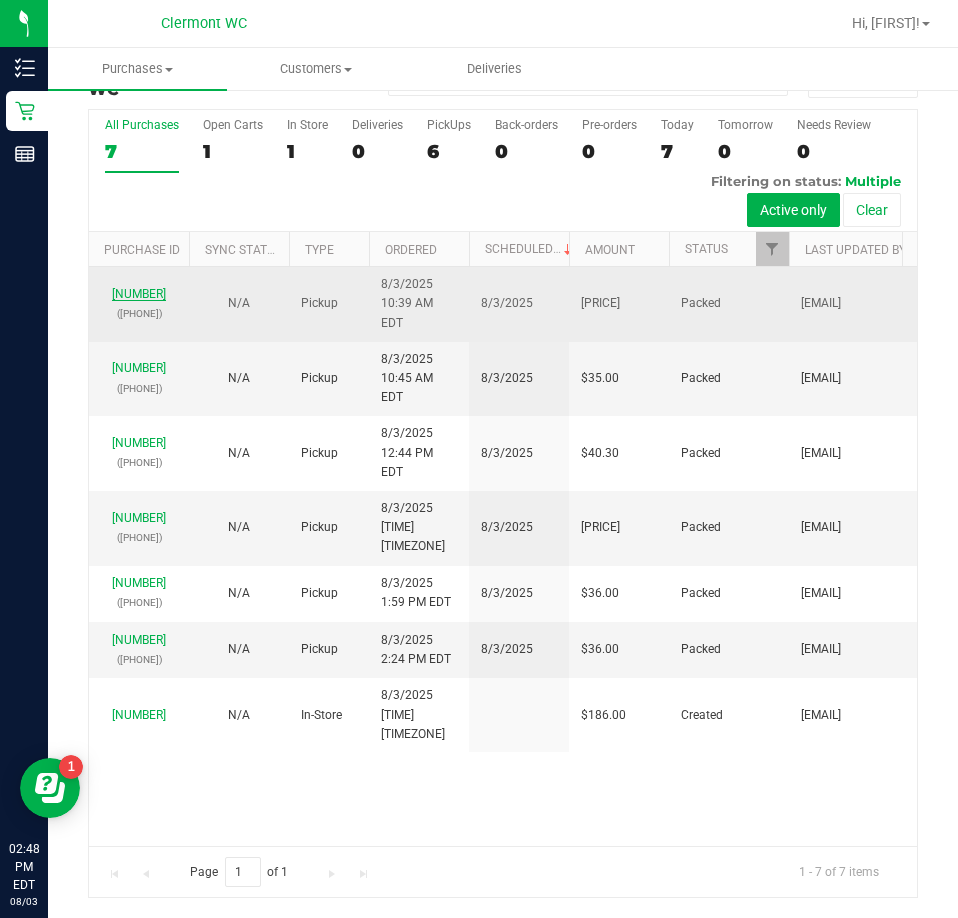 click on "[NUMBER]" at bounding box center [139, 294] 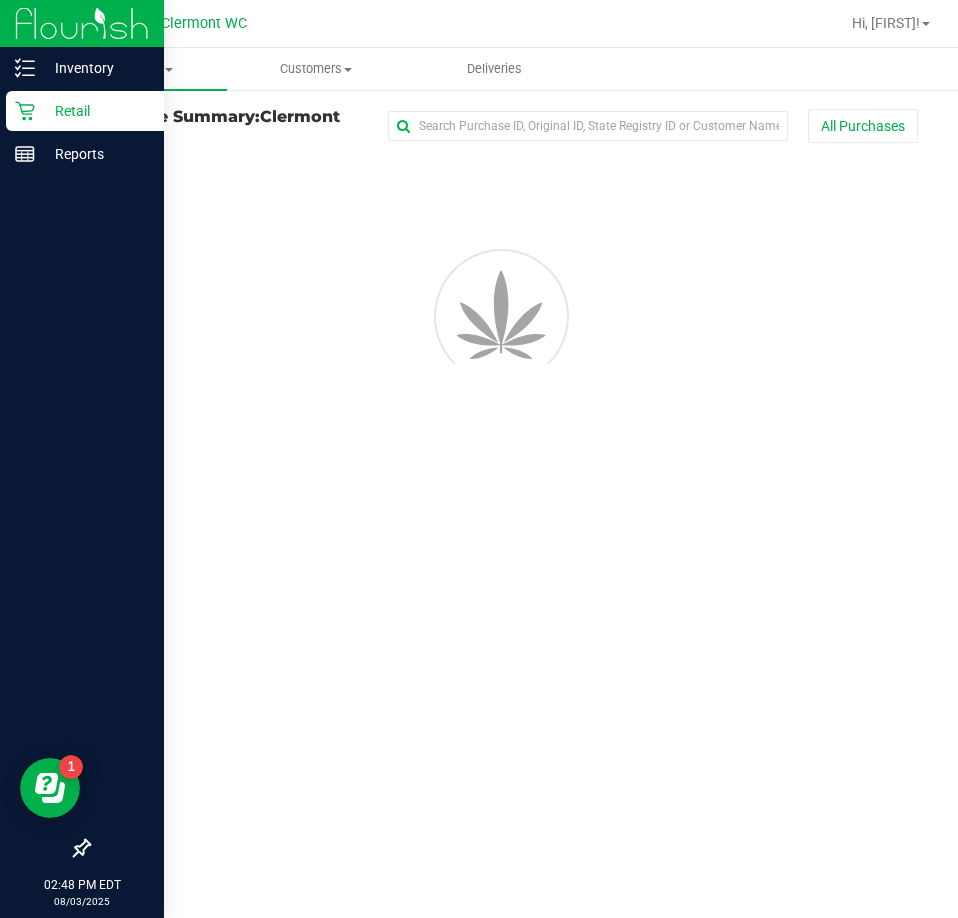 scroll, scrollTop: 0, scrollLeft: 0, axis: both 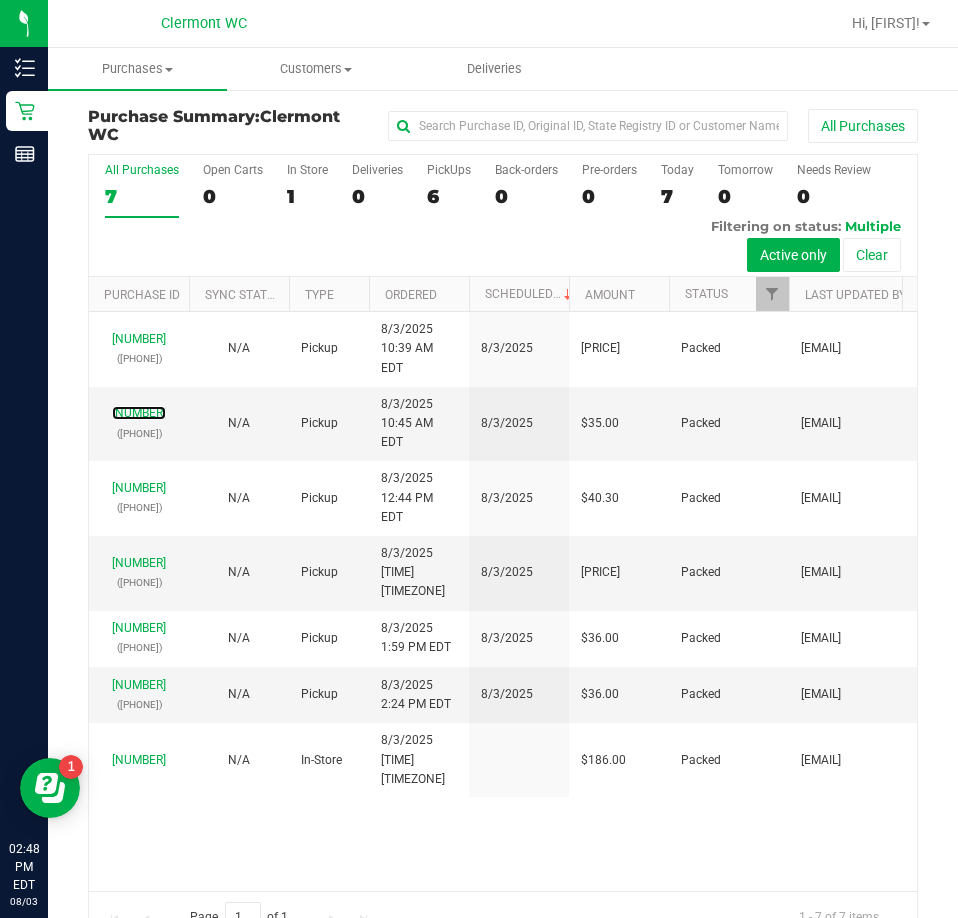 click on "[NUMBER]" at bounding box center [139, 413] 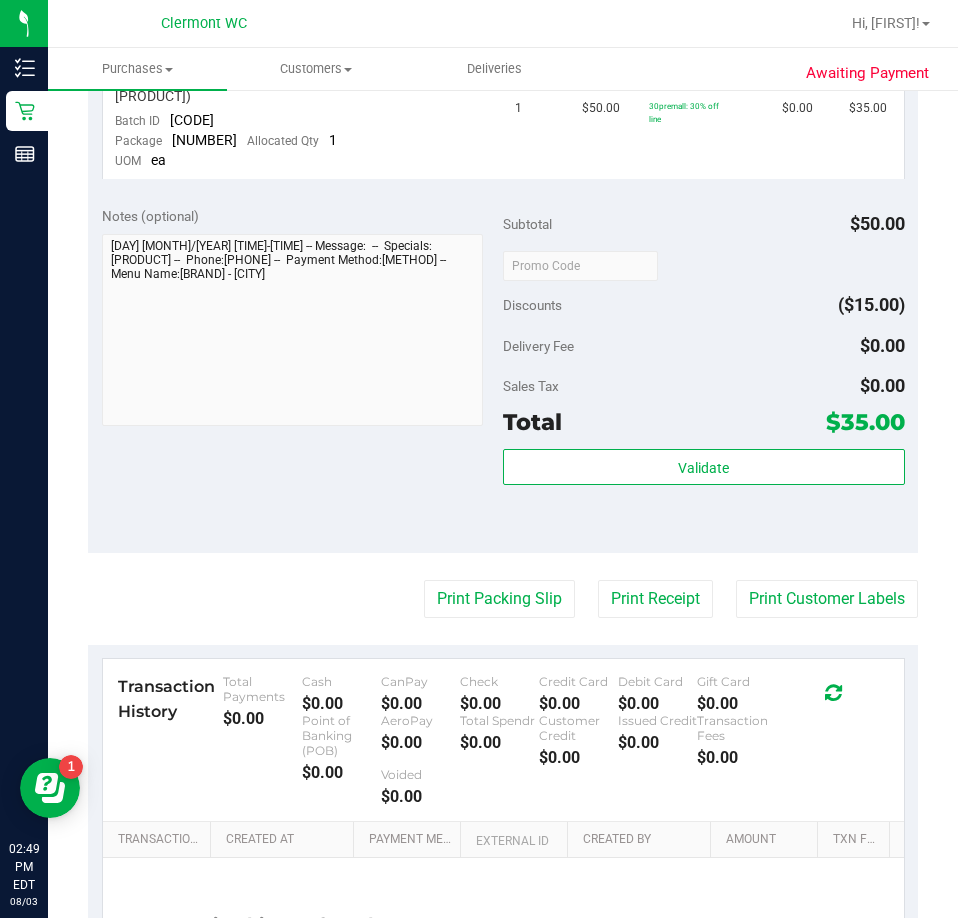 scroll, scrollTop: 0, scrollLeft: 0, axis: both 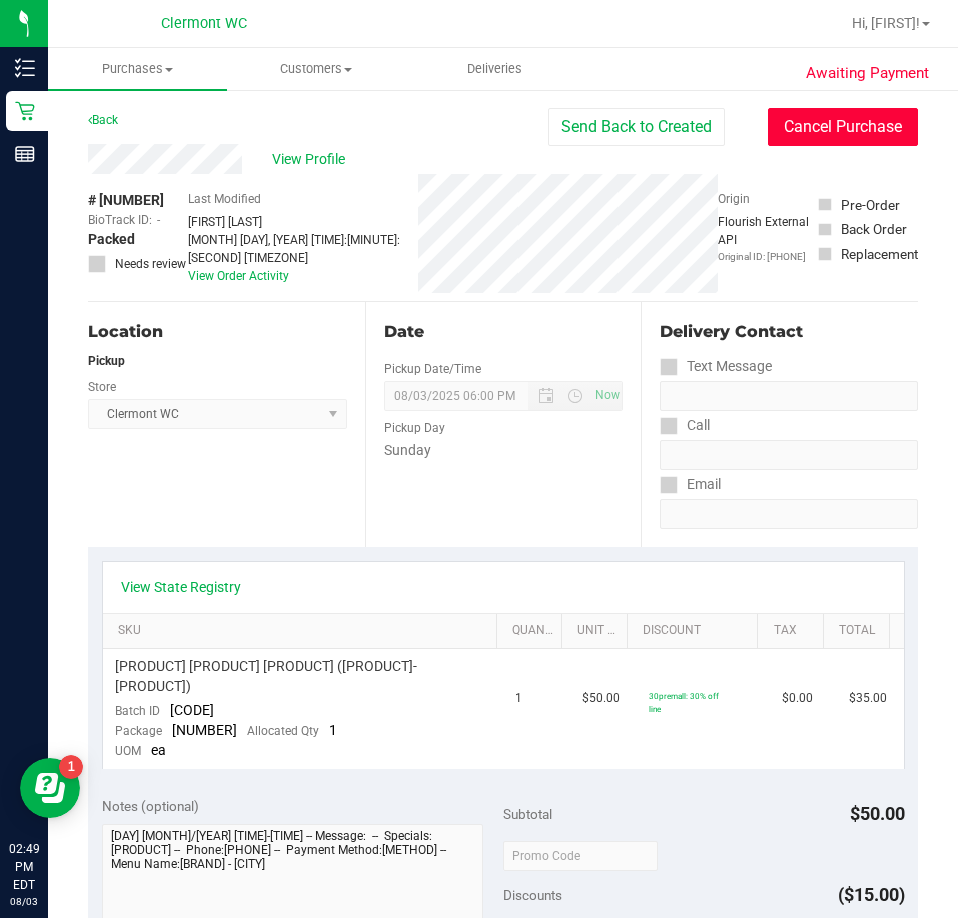 click on "Cancel Purchase" at bounding box center [843, 127] 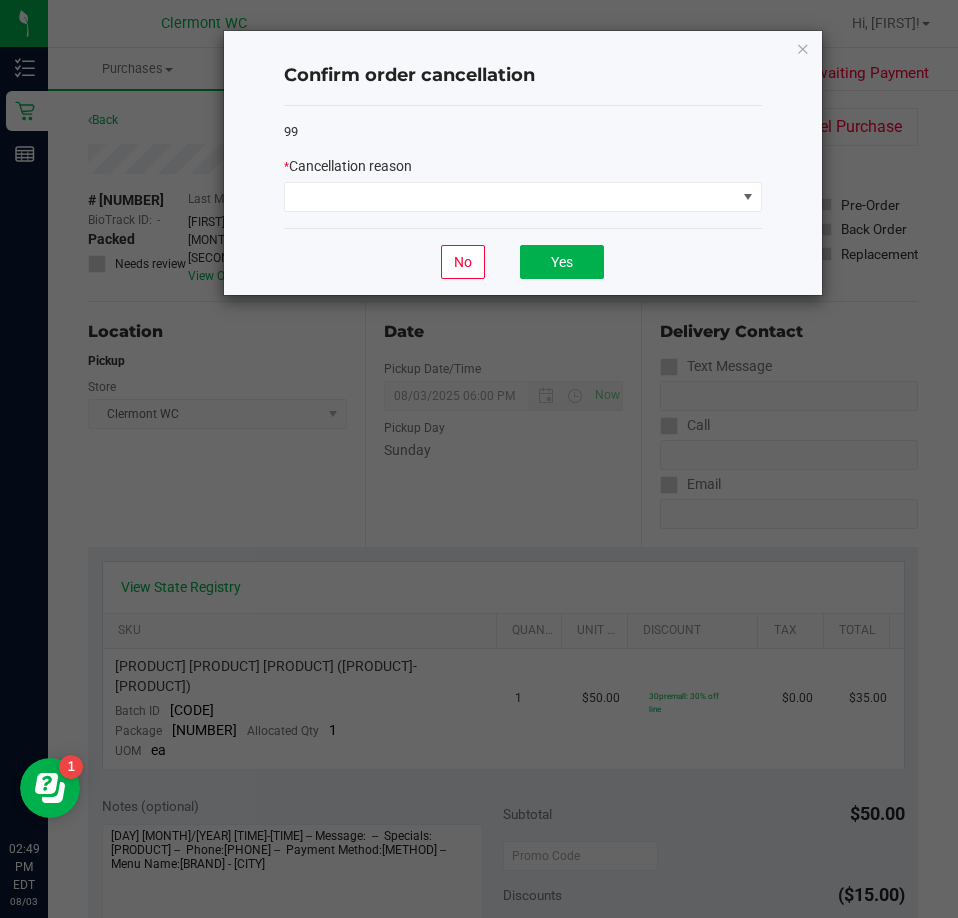 click on "*   Cancellation reason" 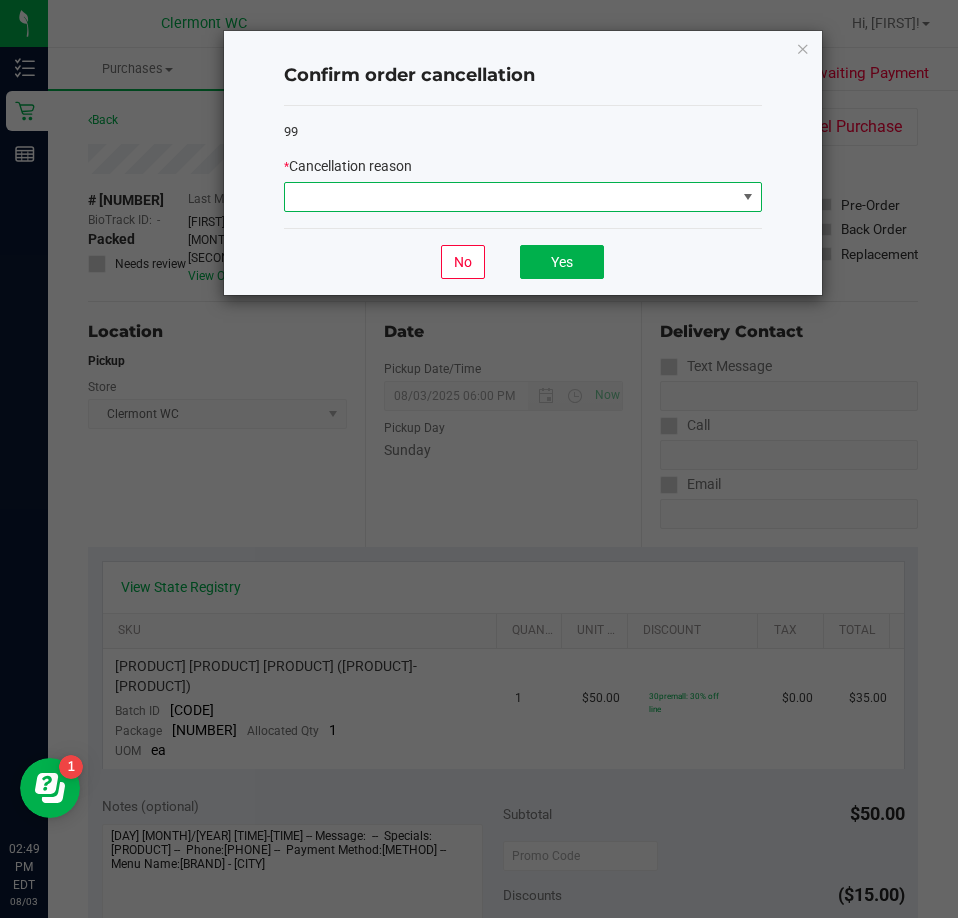 click at bounding box center (510, 197) 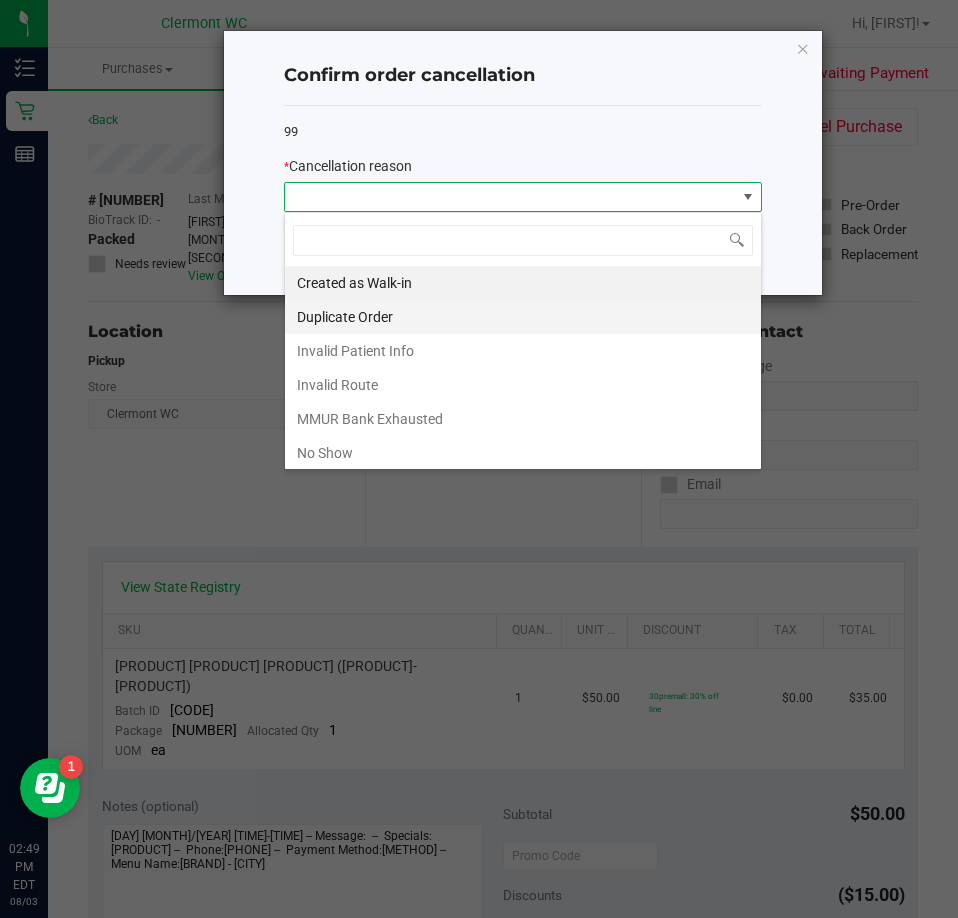 scroll, scrollTop: 99970, scrollLeft: 99522, axis: both 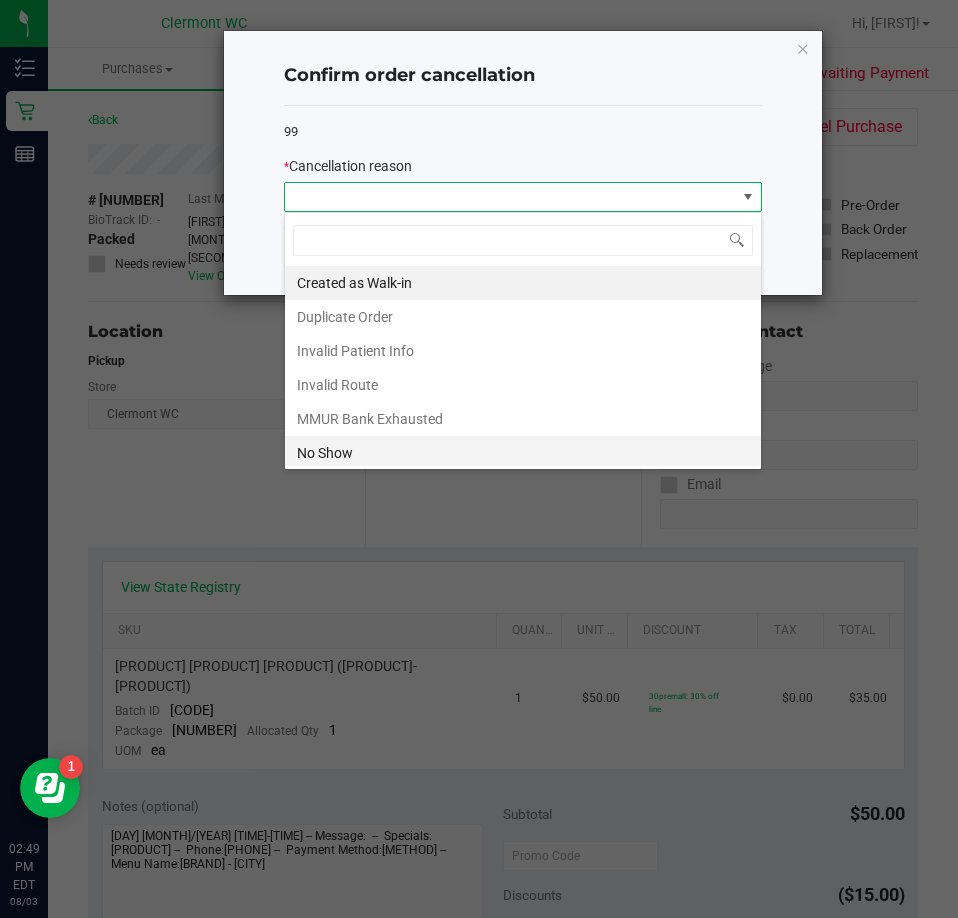 click on "No Show" at bounding box center (523, 453) 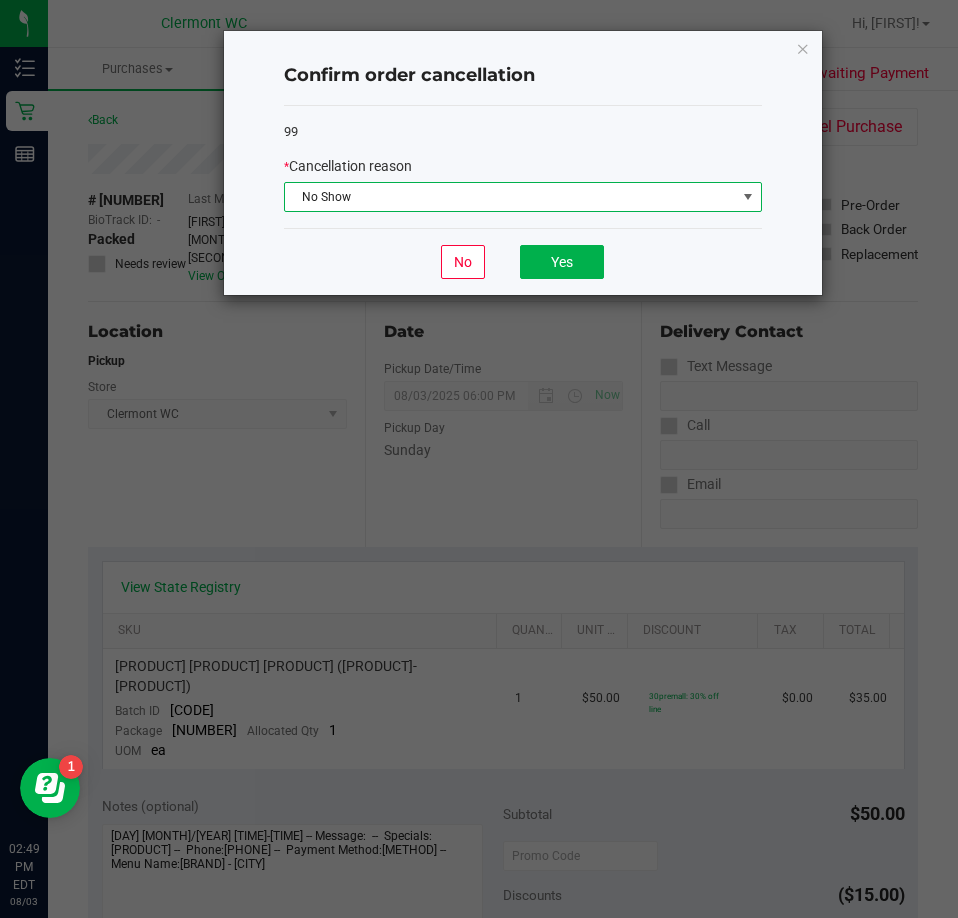 click on "No Show" at bounding box center [510, 197] 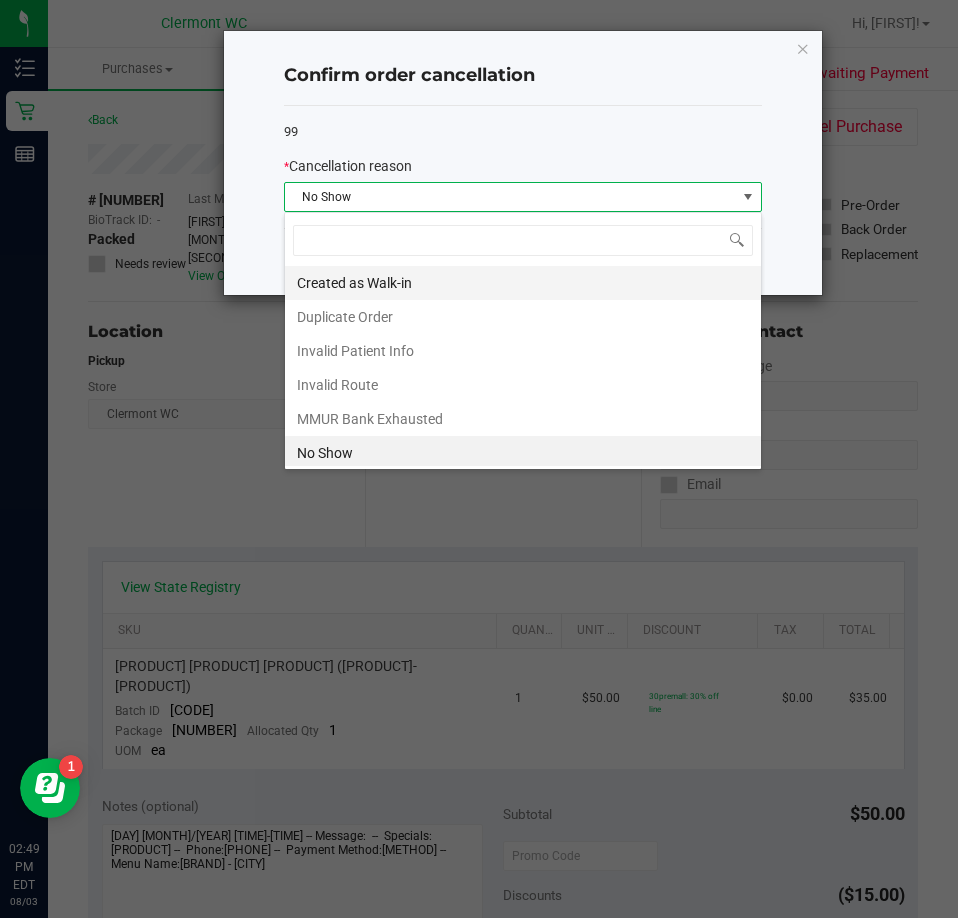 scroll, scrollTop: 4, scrollLeft: 0, axis: vertical 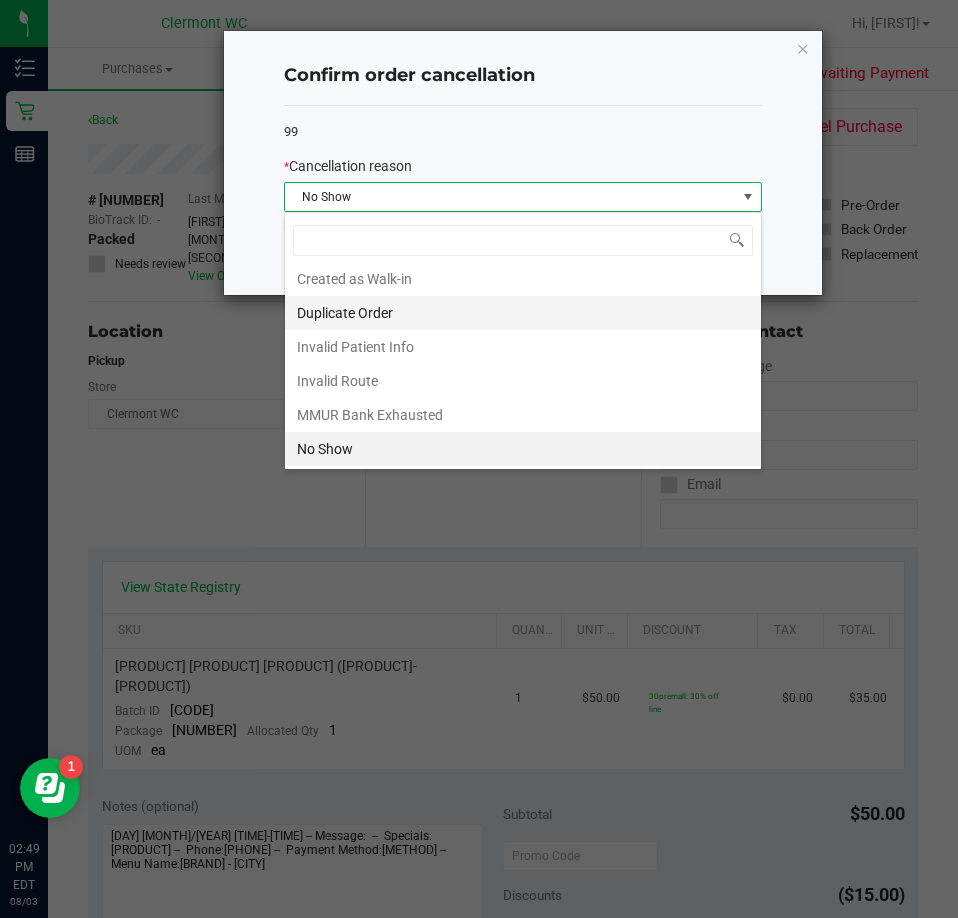 click on "Duplicate Order" at bounding box center (523, 313) 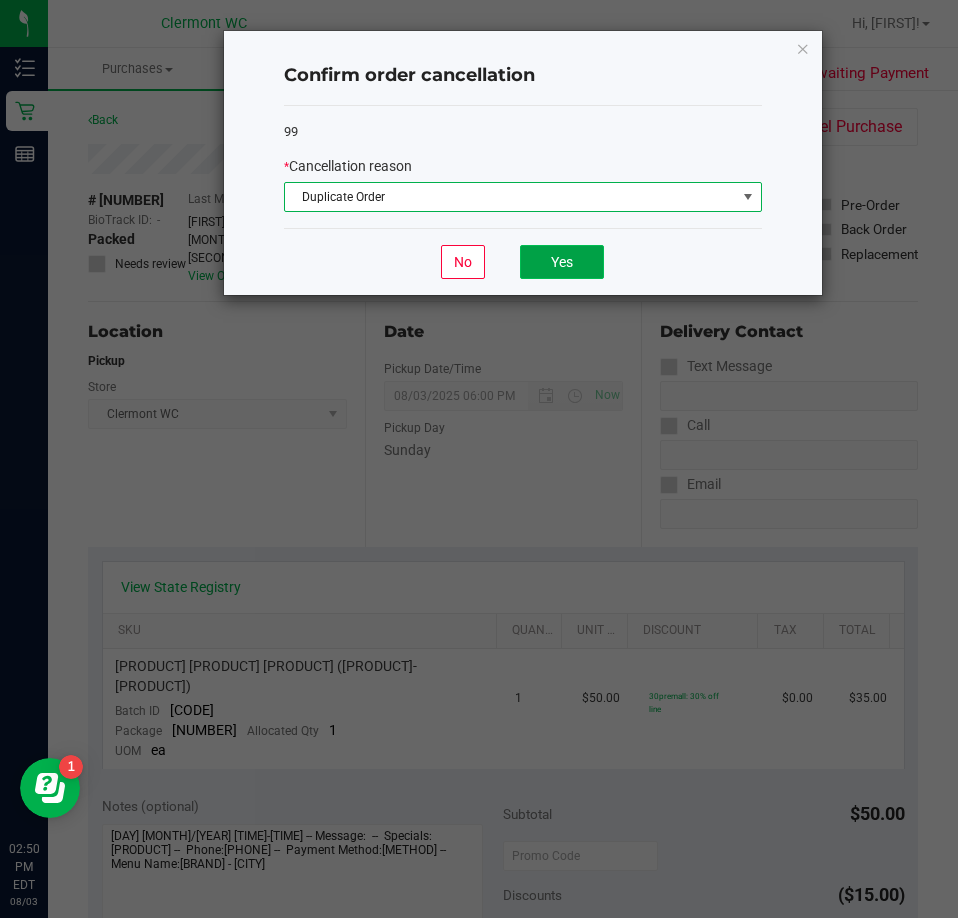 click on "Yes" 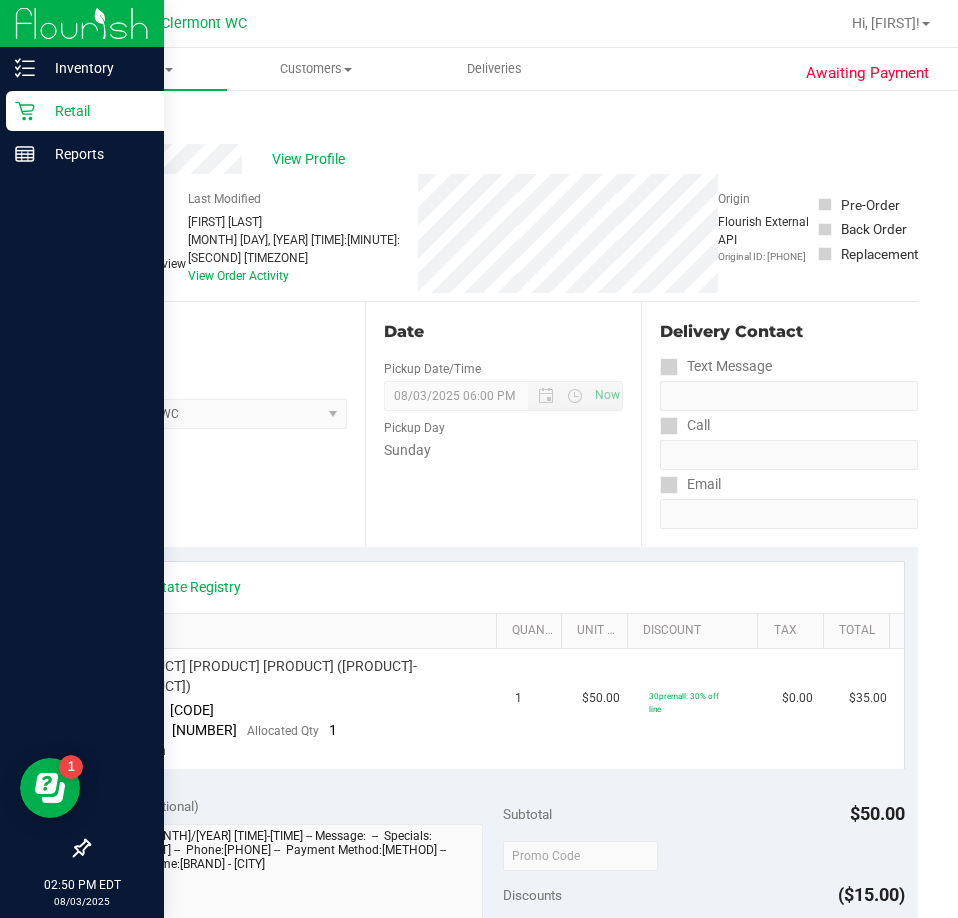 click on "Retail" at bounding box center (85, 111) 